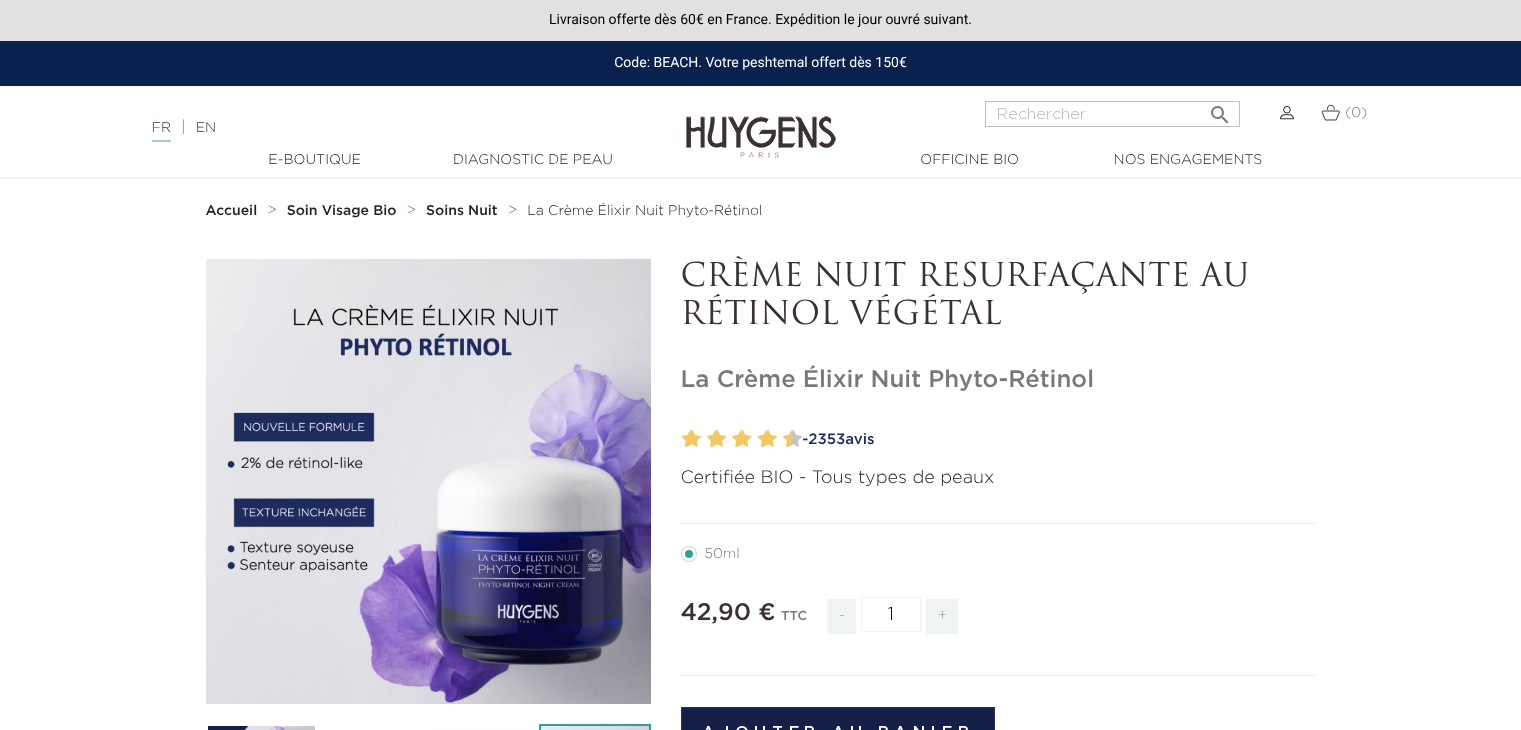 scroll, scrollTop: 0, scrollLeft: 0, axis: both 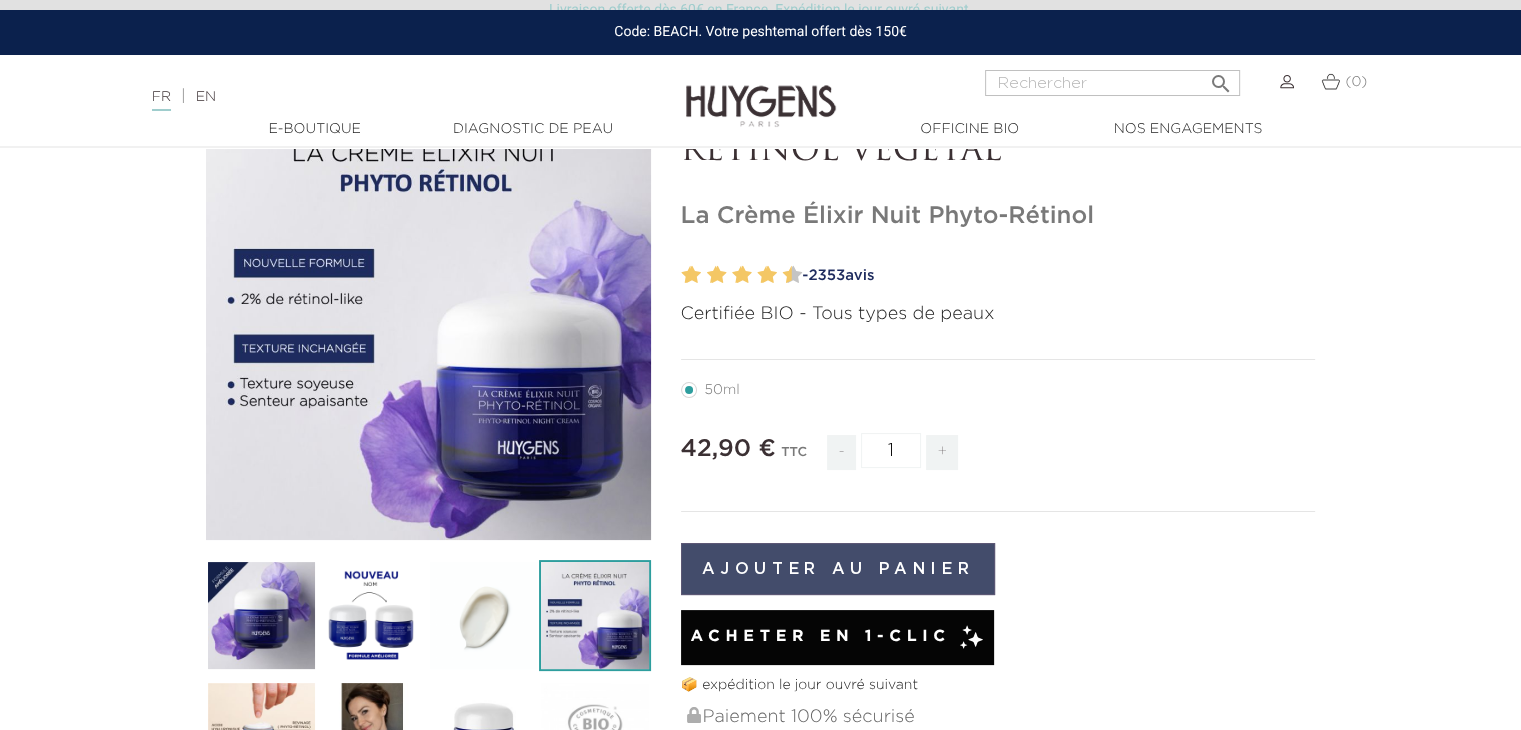 click on "Ajouter au panier" at bounding box center [838, 569] 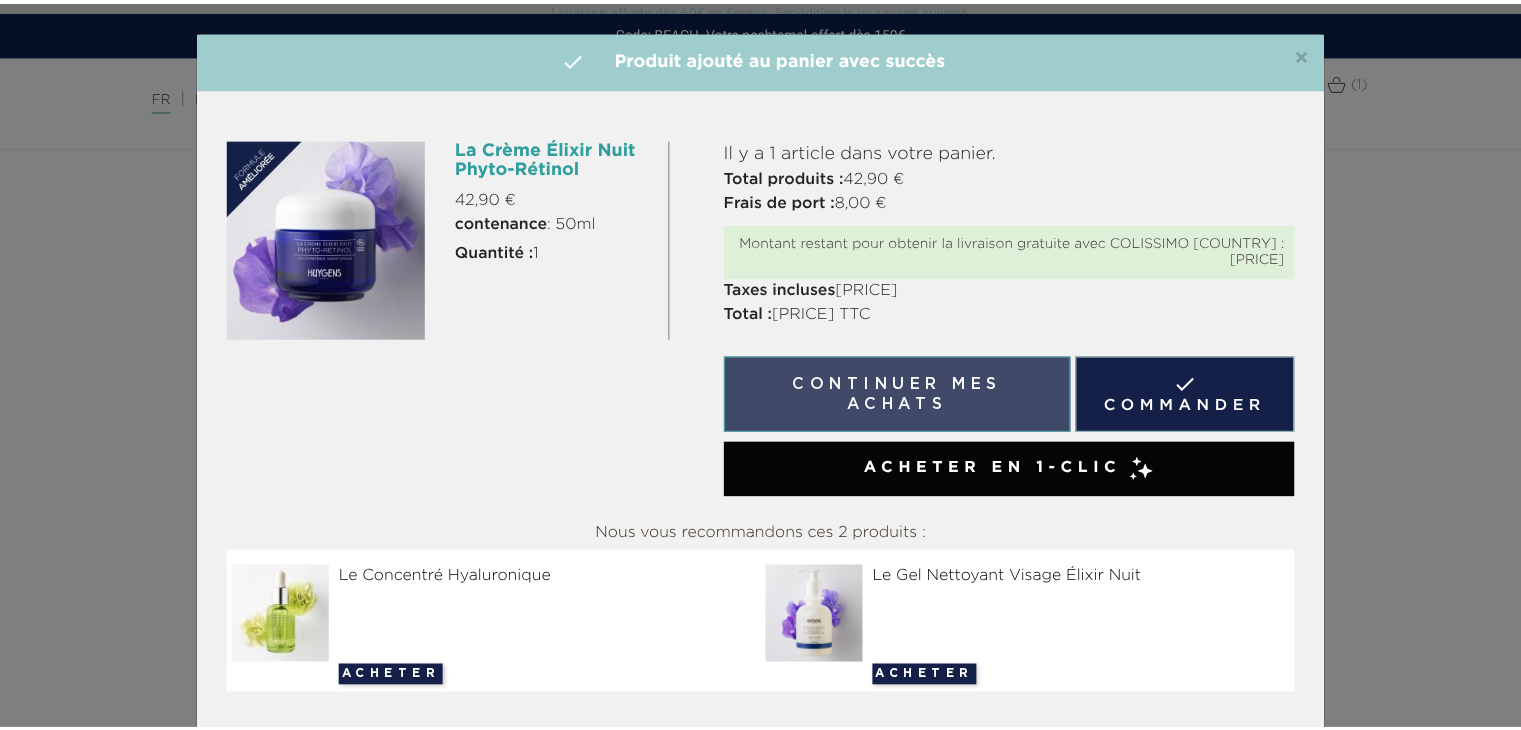 scroll, scrollTop: 44, scrollLeft: 0, axis: vertical 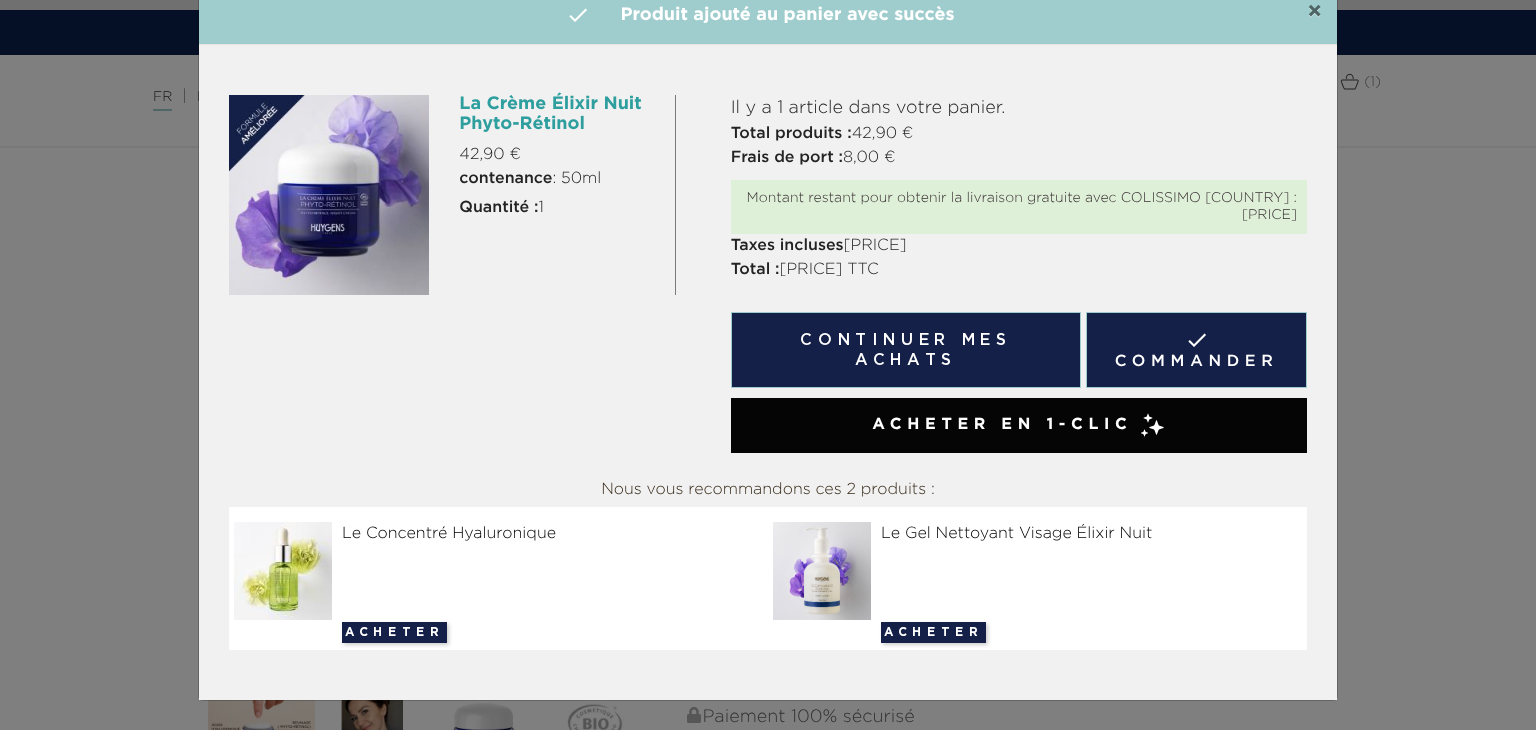 click on "×" at bounding box center (1314, 12) 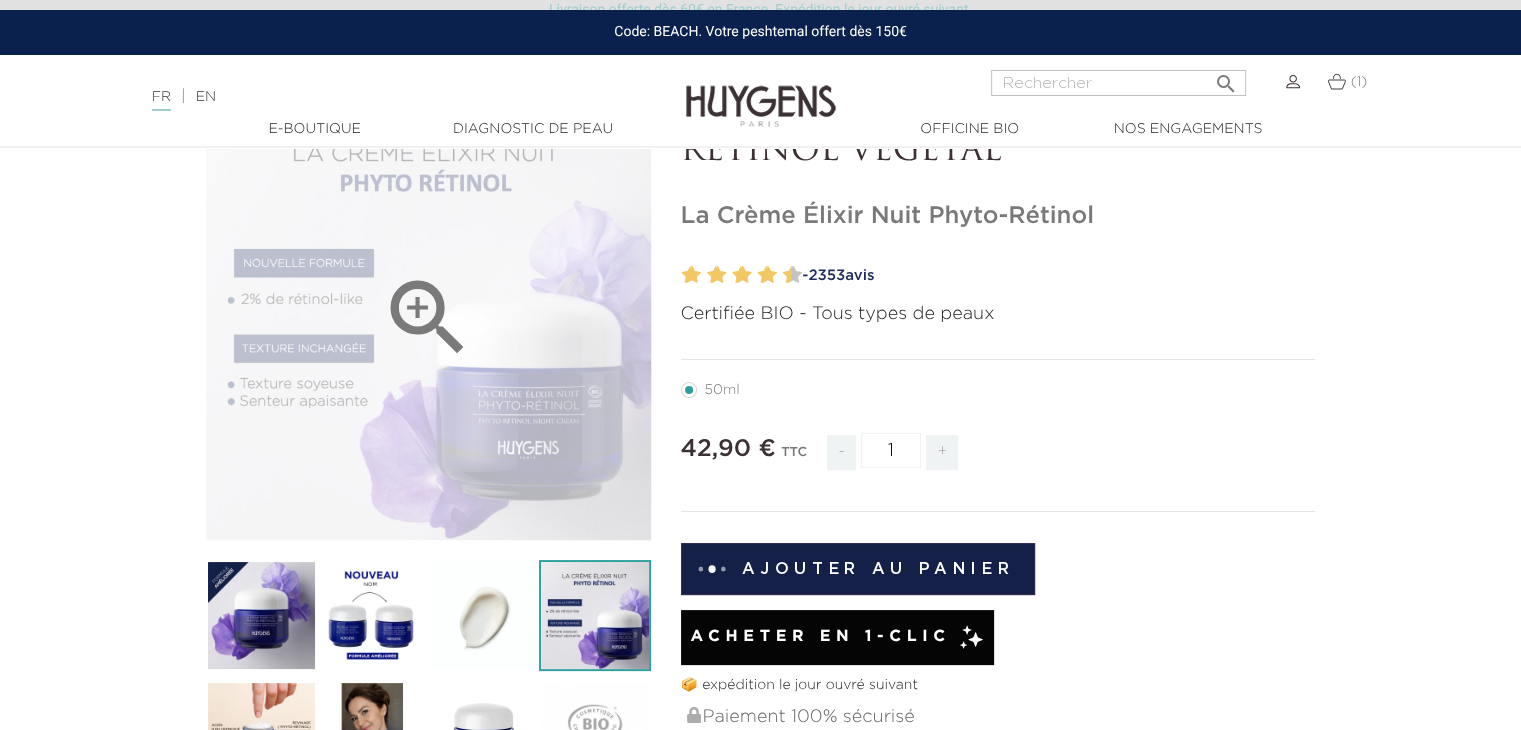 scroll, scrollTop: 0, scrollLeft: 0, axis: both 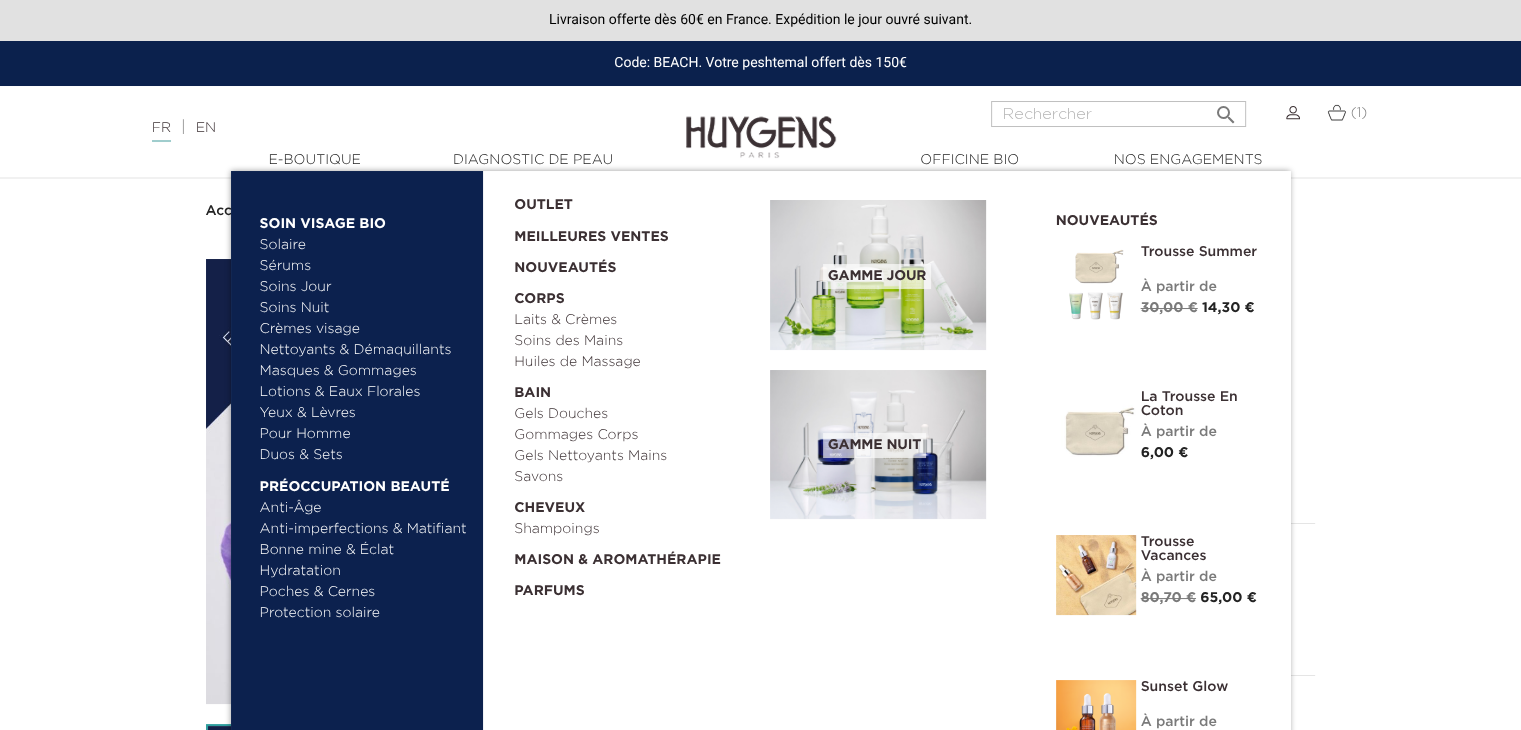 click on "Anti-Âge" at bounding box center (364, 508) 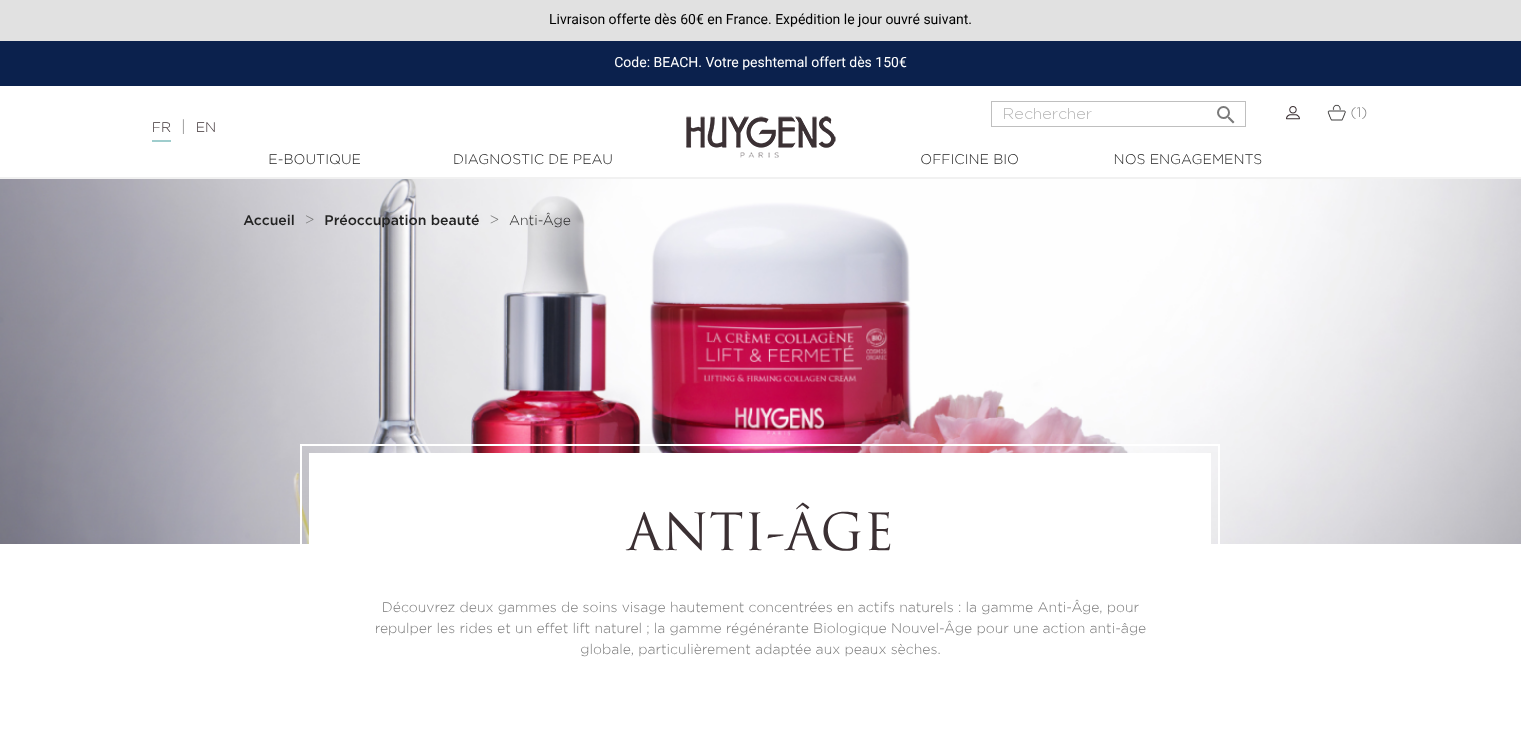 scroll, scrollTop: 0, scrollLeft: 0, axis: both 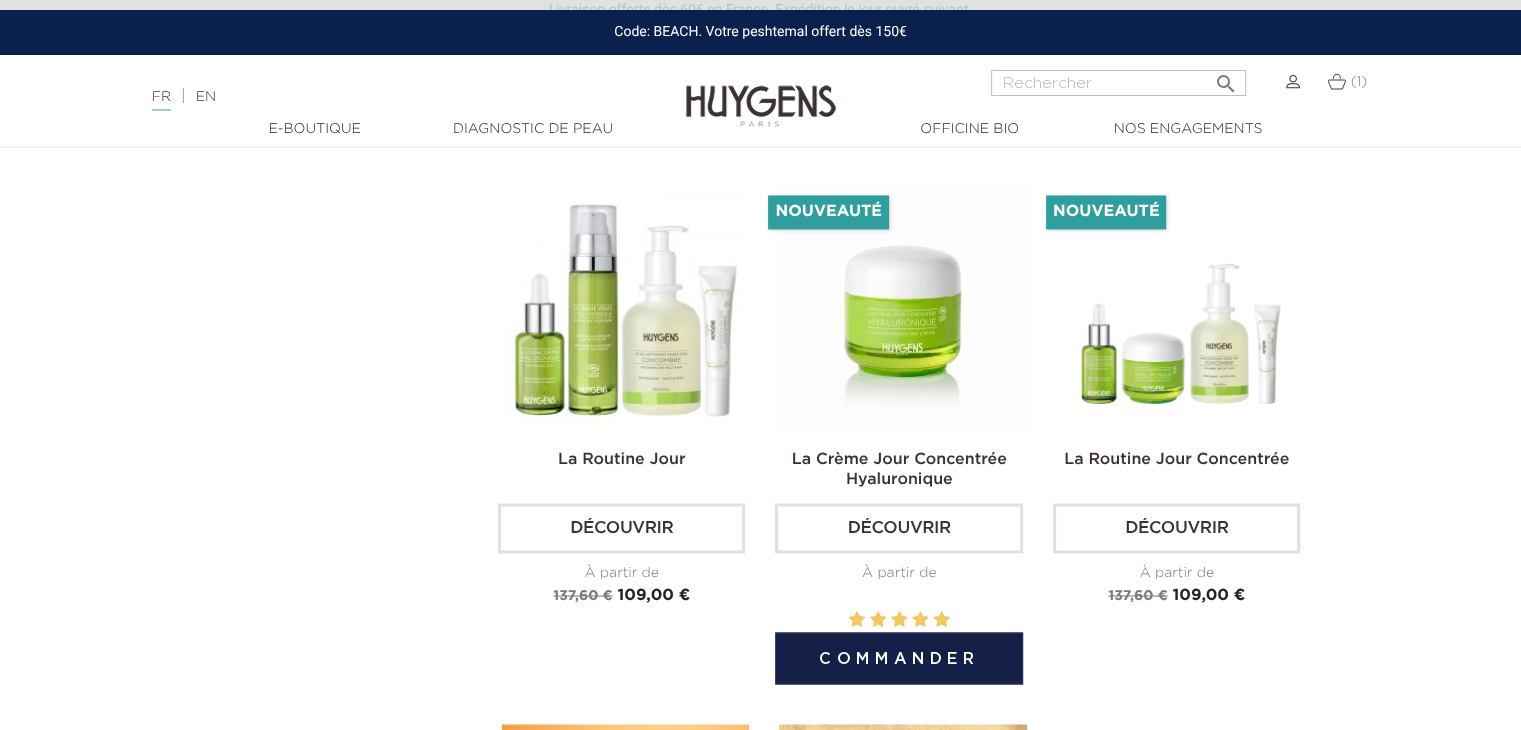 click at bounding box center (902, 308) 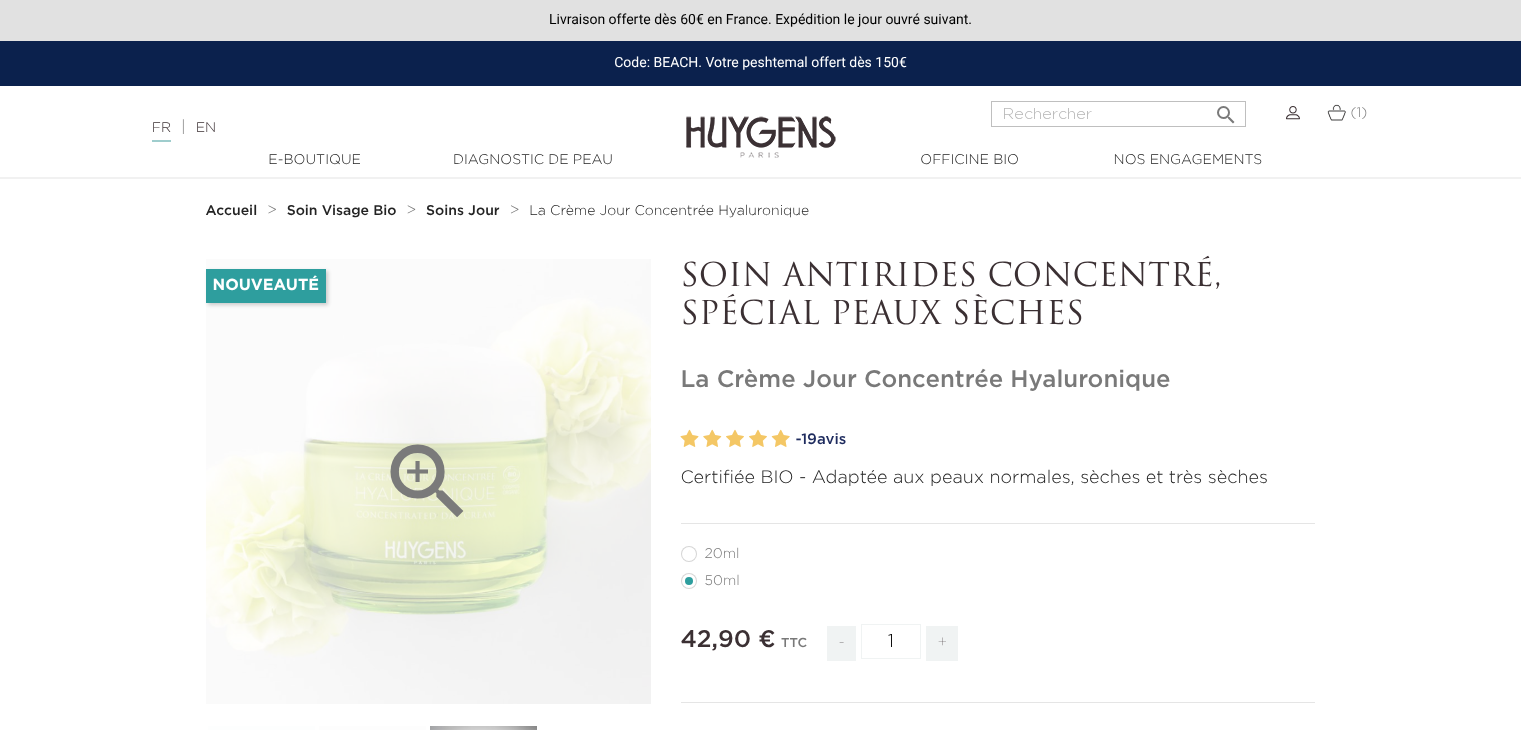 scroll, scrollTop: 0, scrollLeft: 0, axis: both 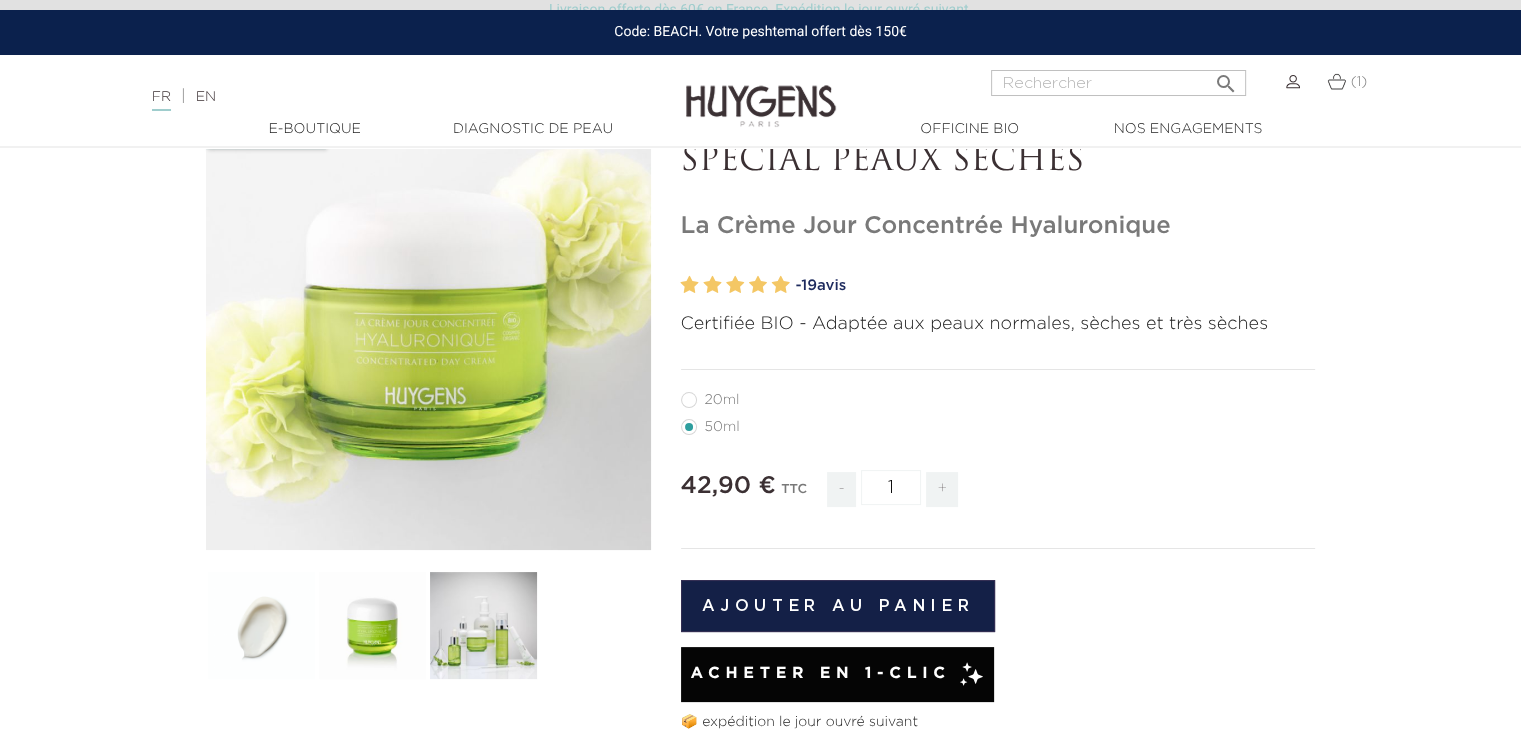click on "20ml" at bounding box center [722, 400] 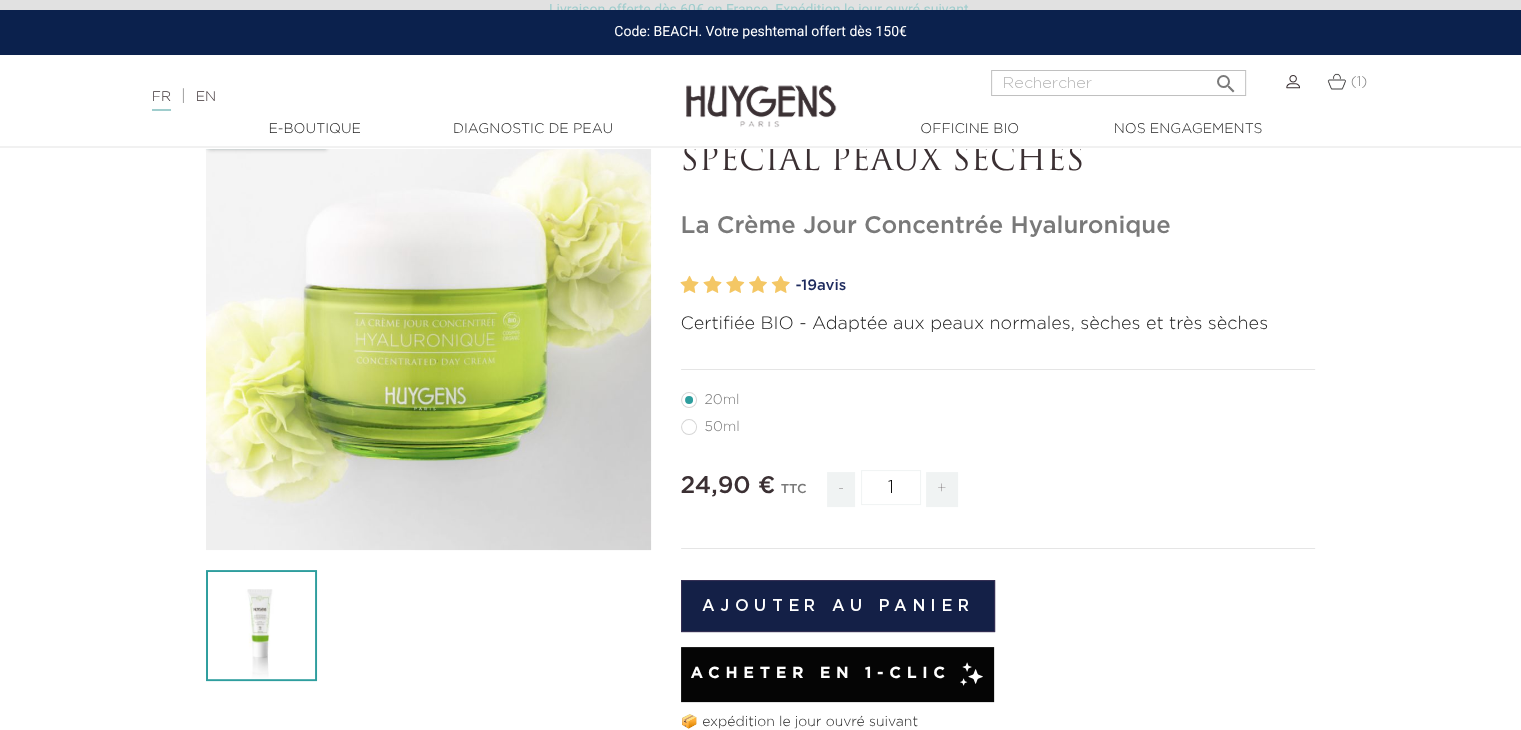 click at bounding box center [261, 625] 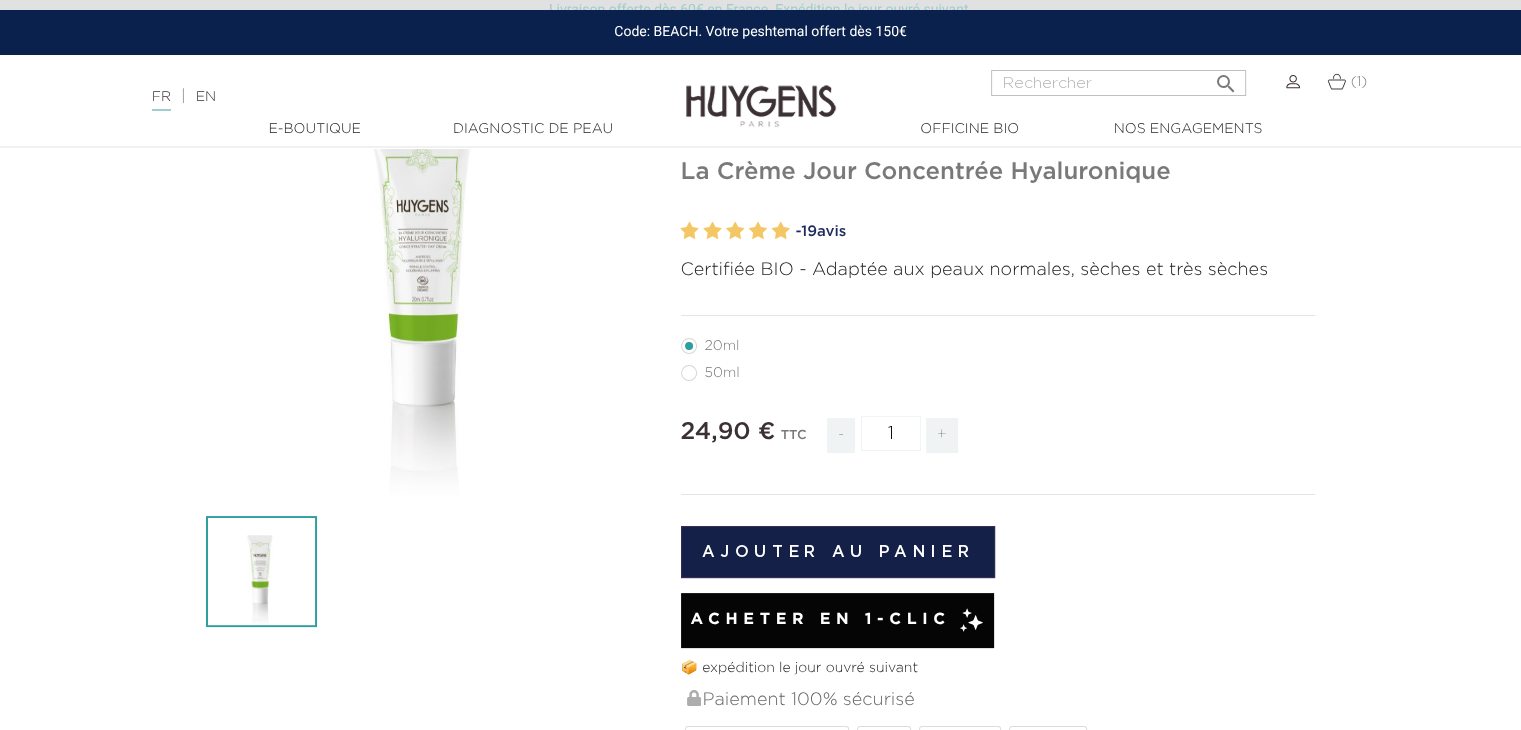 scroll, scrollTop: 208, scrollLeft: 0, axis: vertical 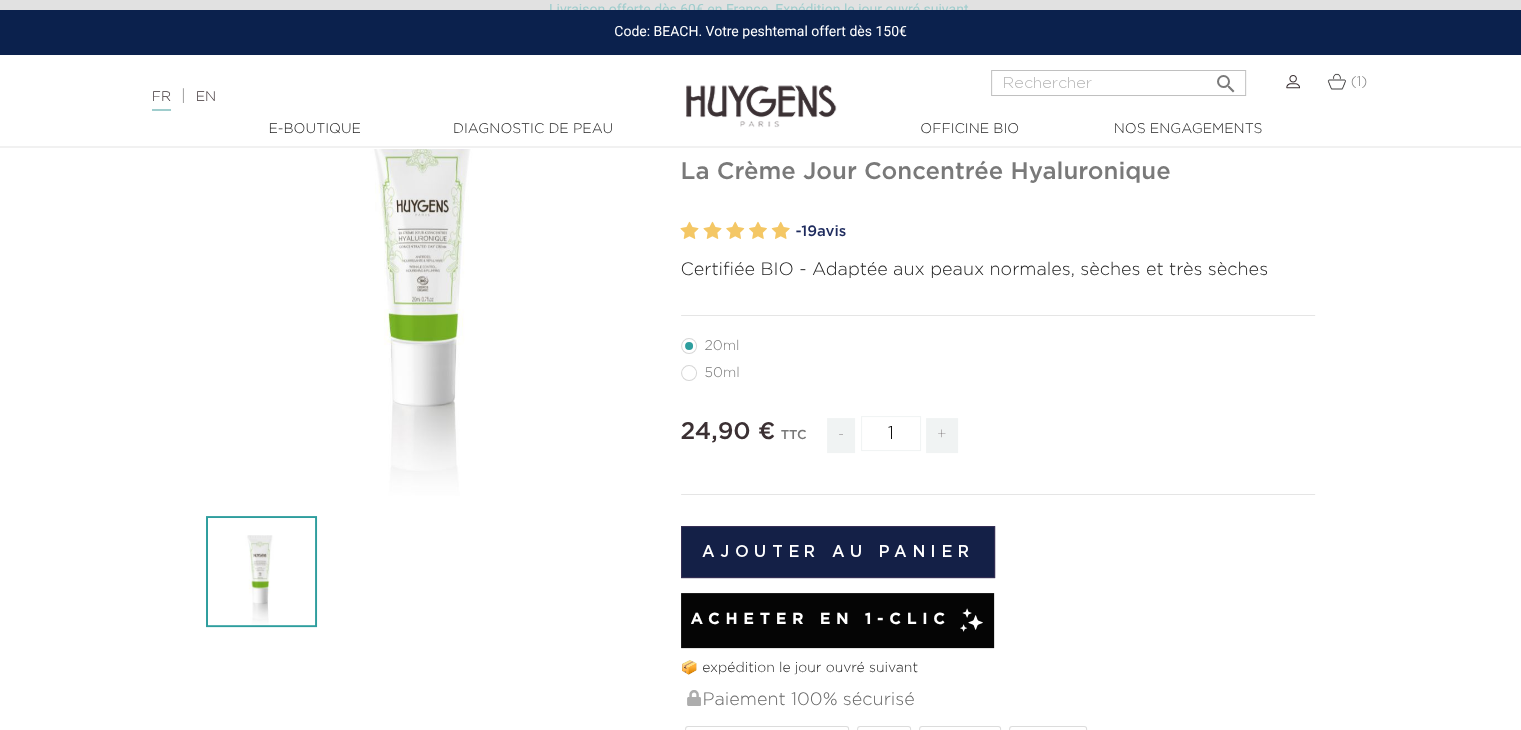 click on "50ml" at bounding box center (722, 373) 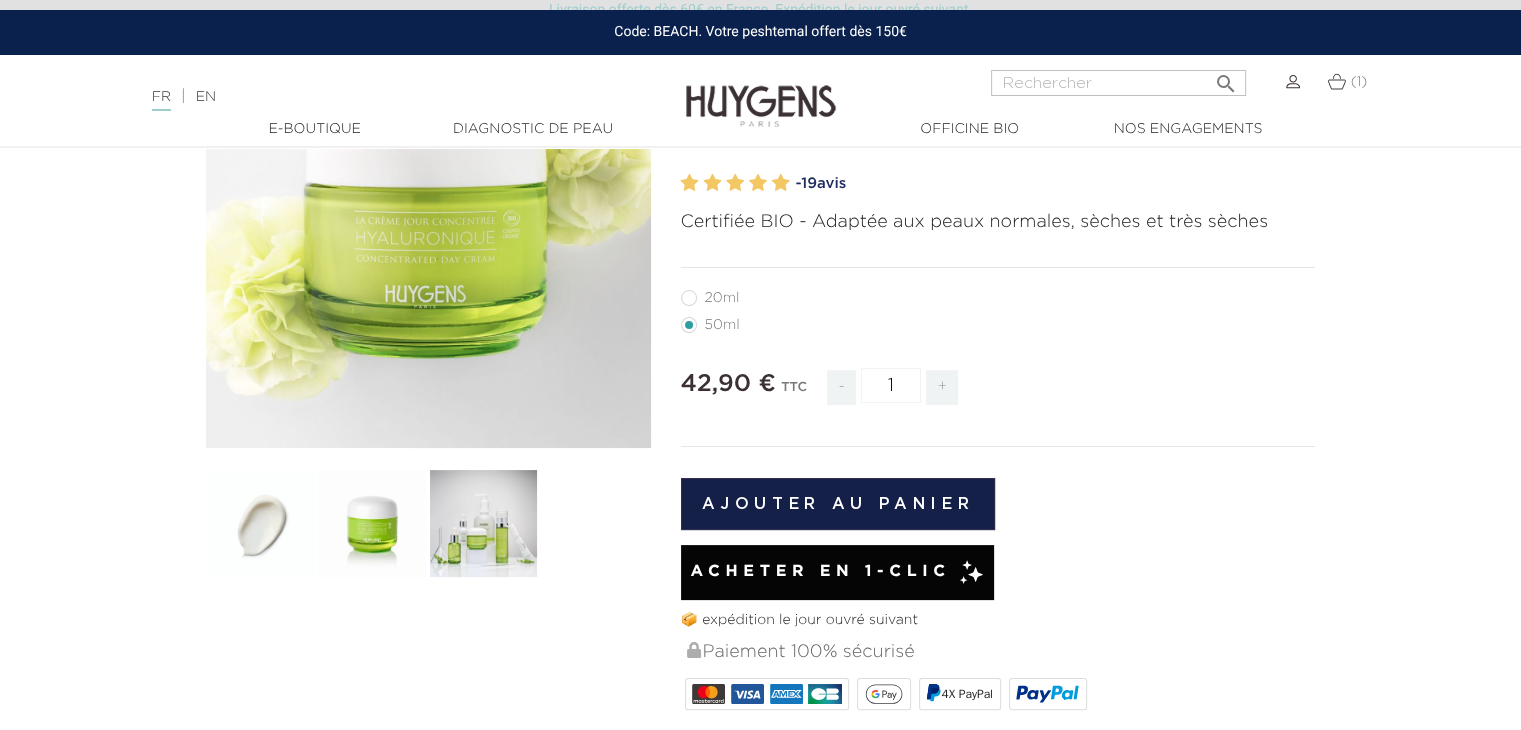scroll, scrollTop: 268, scrollLeft: 0, axis: vertical 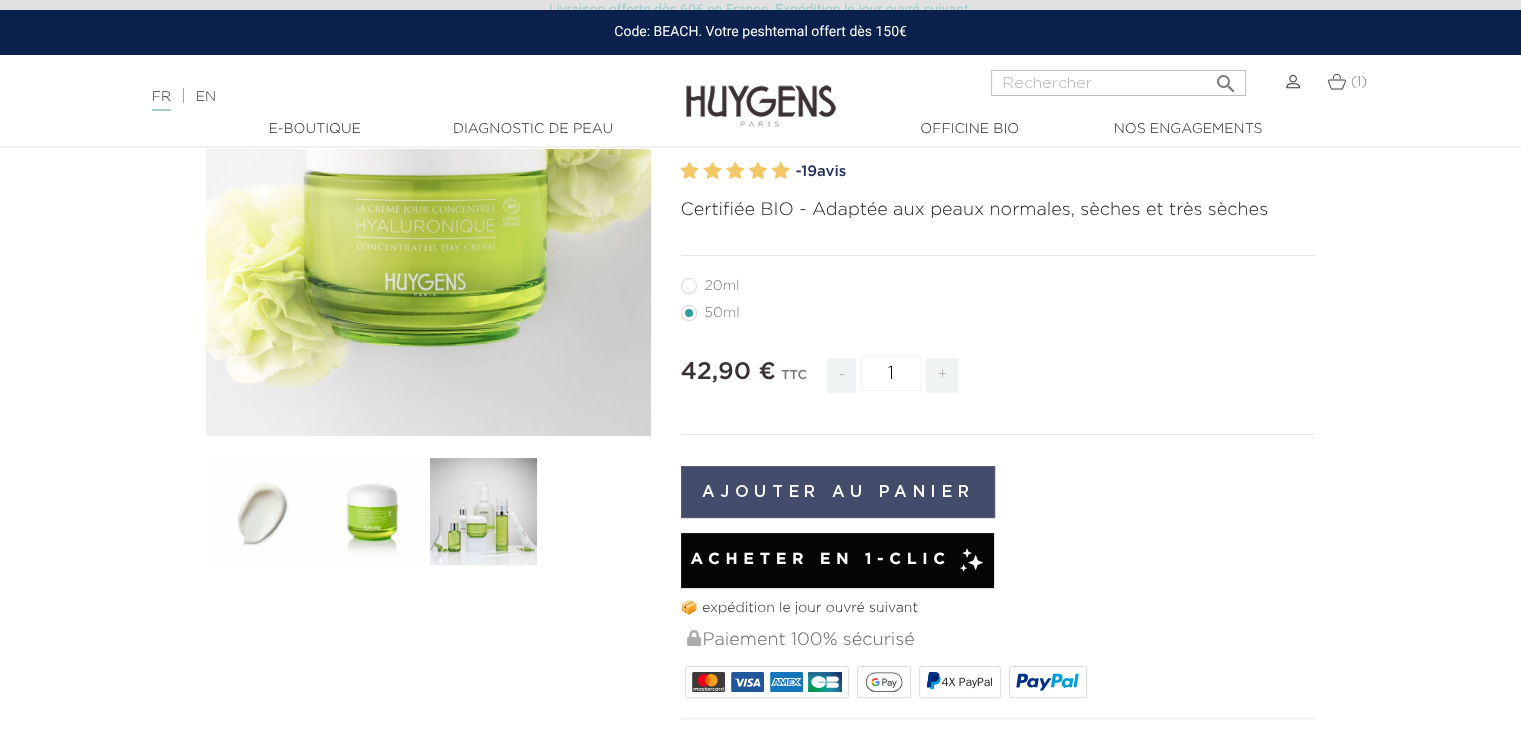 click on "Ajouter au panier" at bounding box center (838, 492) 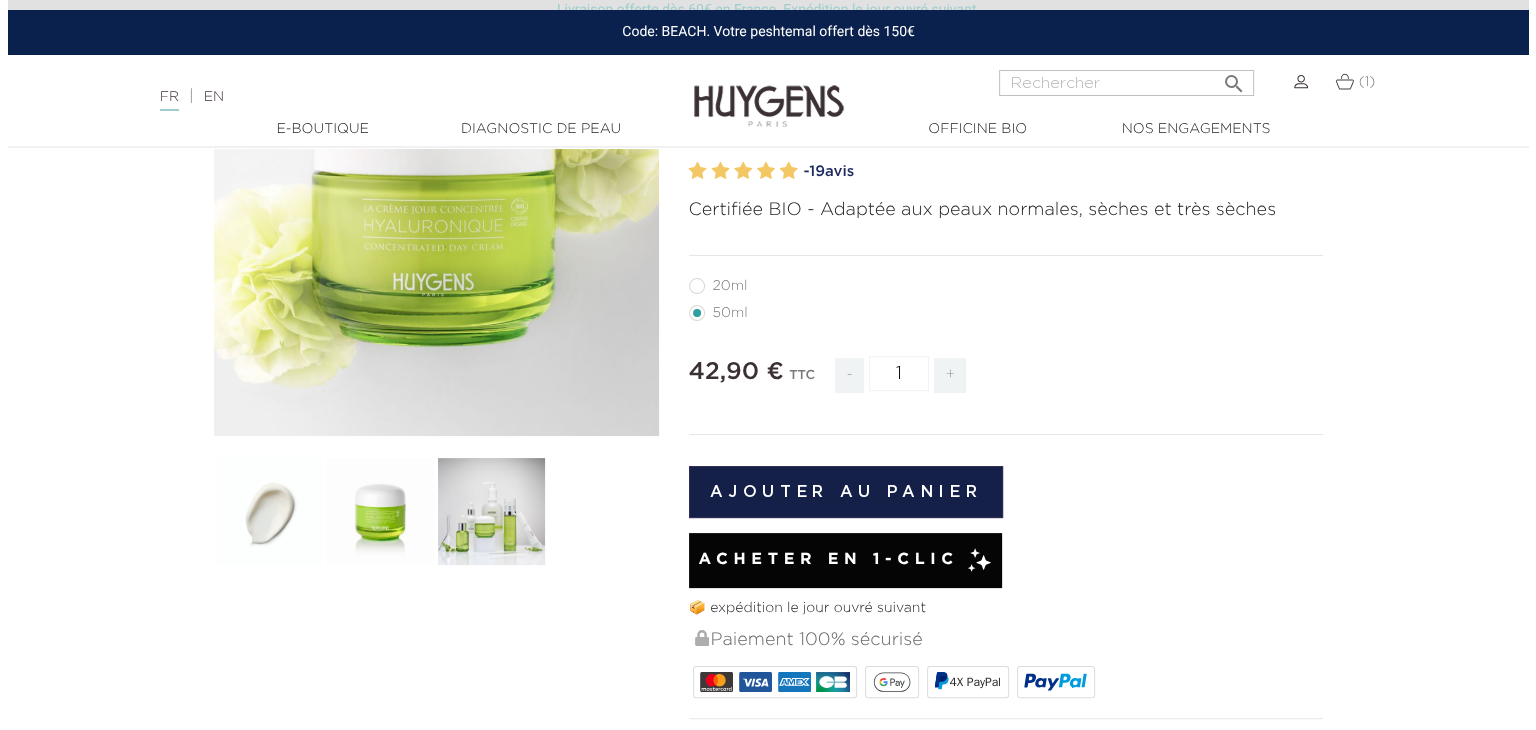 scroll, scrollTop: 0, scrollLeft: 0, axis: both 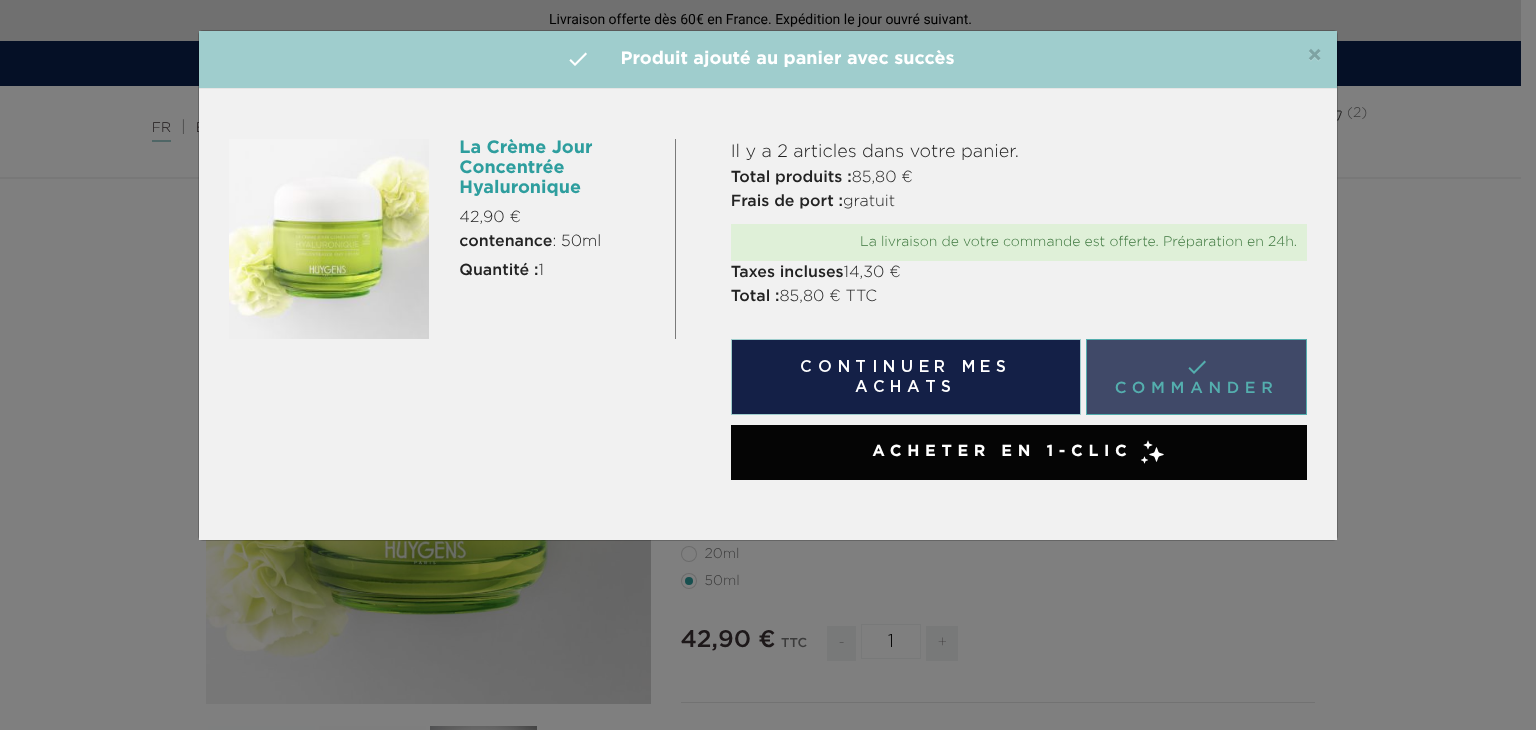 click on " Commander" at bounding box center [1196, 377] 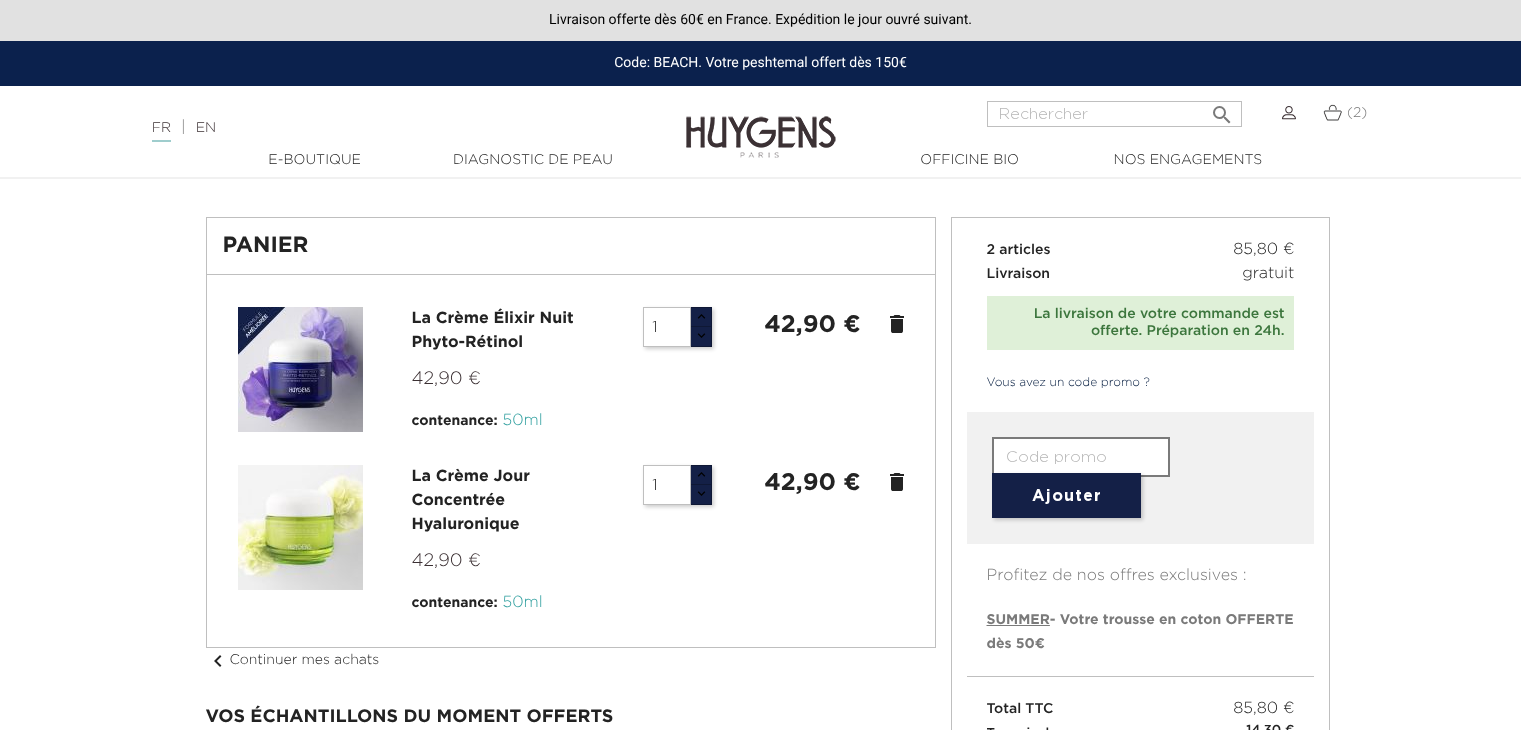 scroll, scrollTop: 0, scrollLeft: 0, axis: both 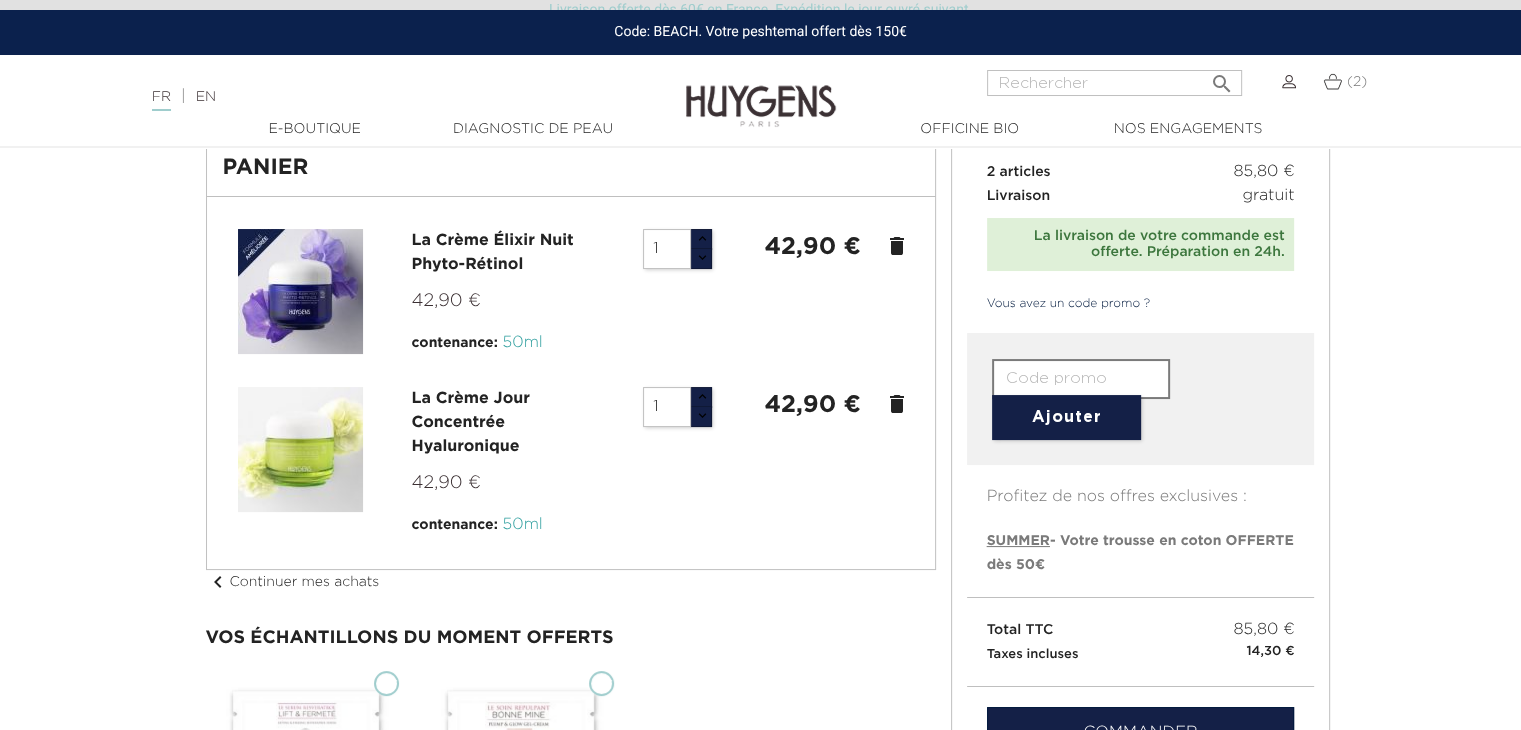 click at bounding box center (1081, 379) 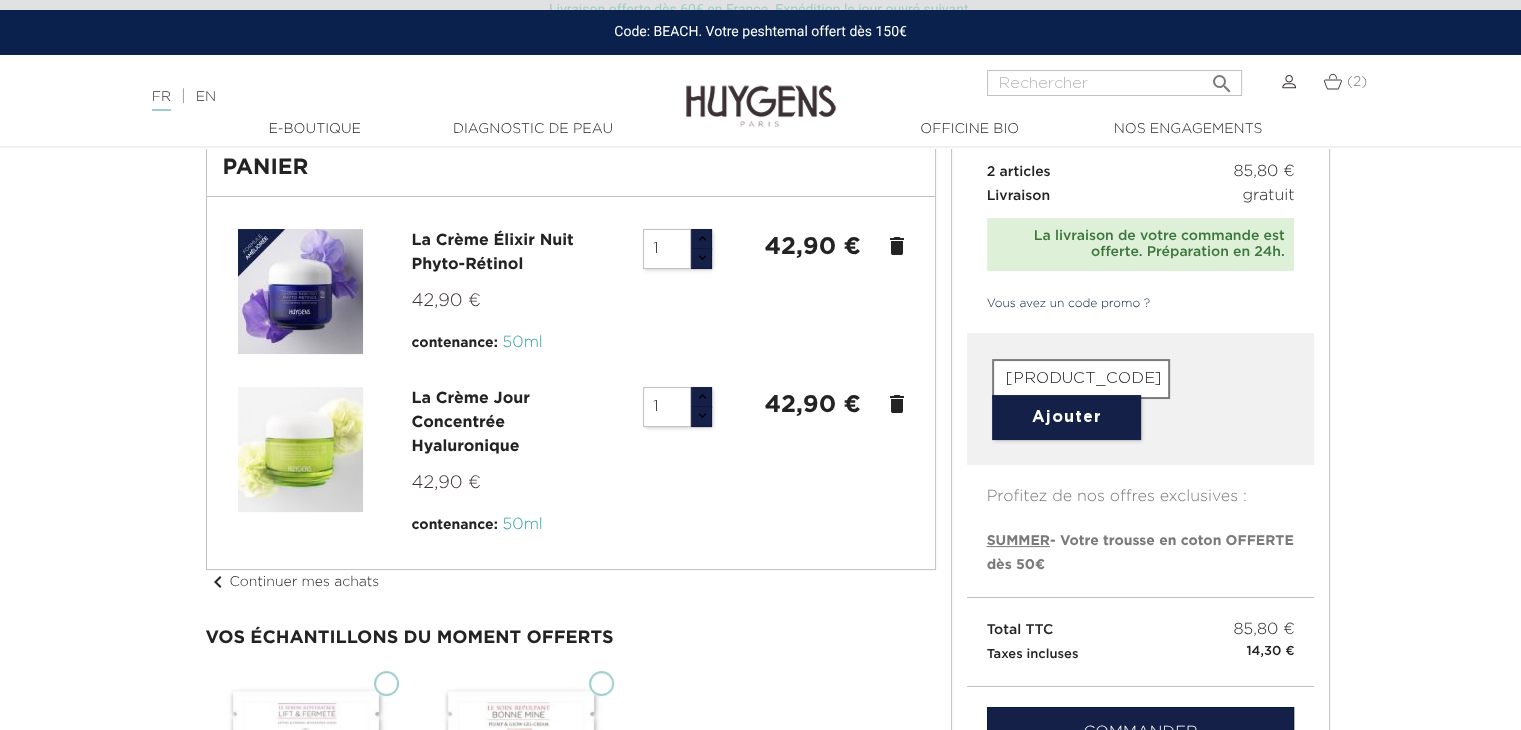 scroll, scrollTop: 0, scrollLeft: 20, axis: horizontal 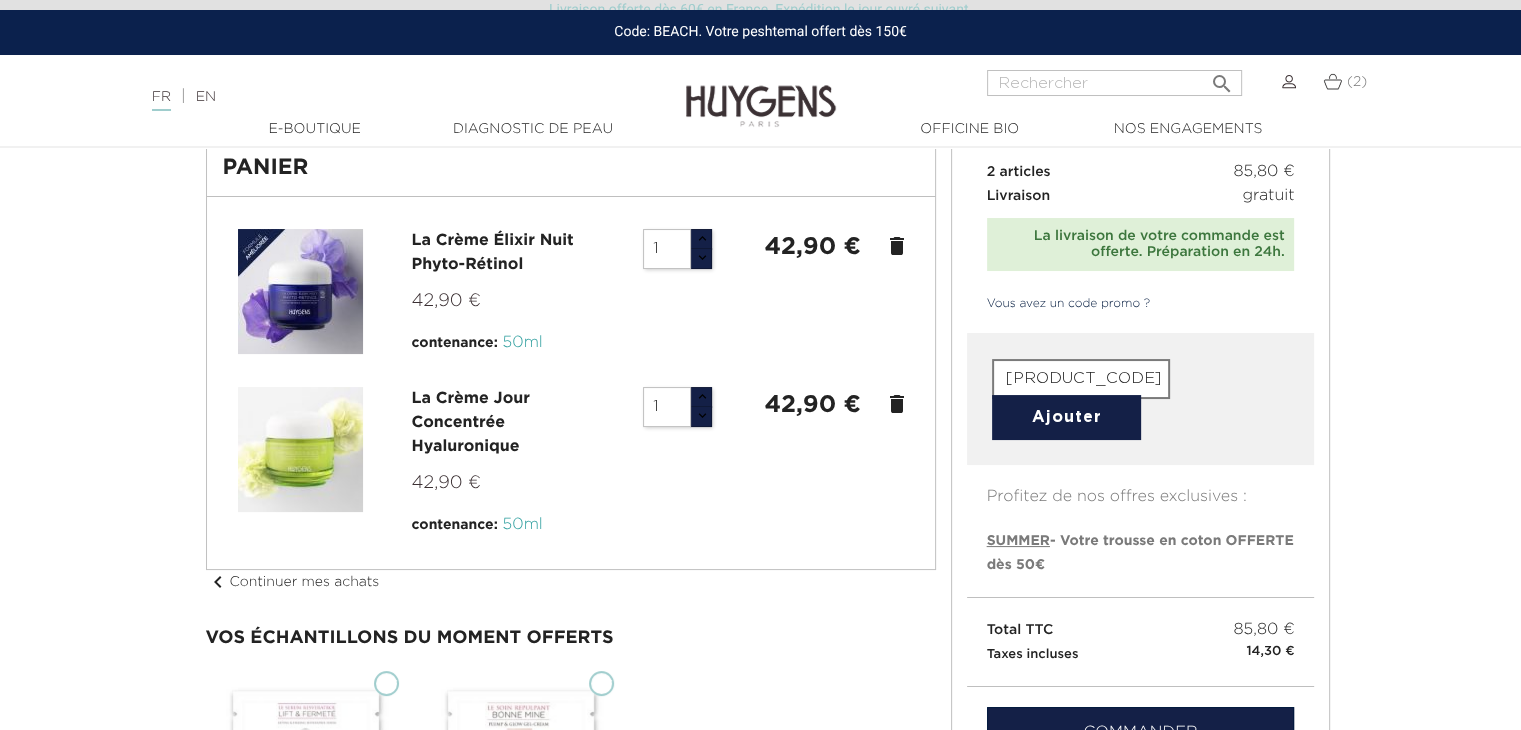 click on "Ajouter" at bounding box center (1066, 417) 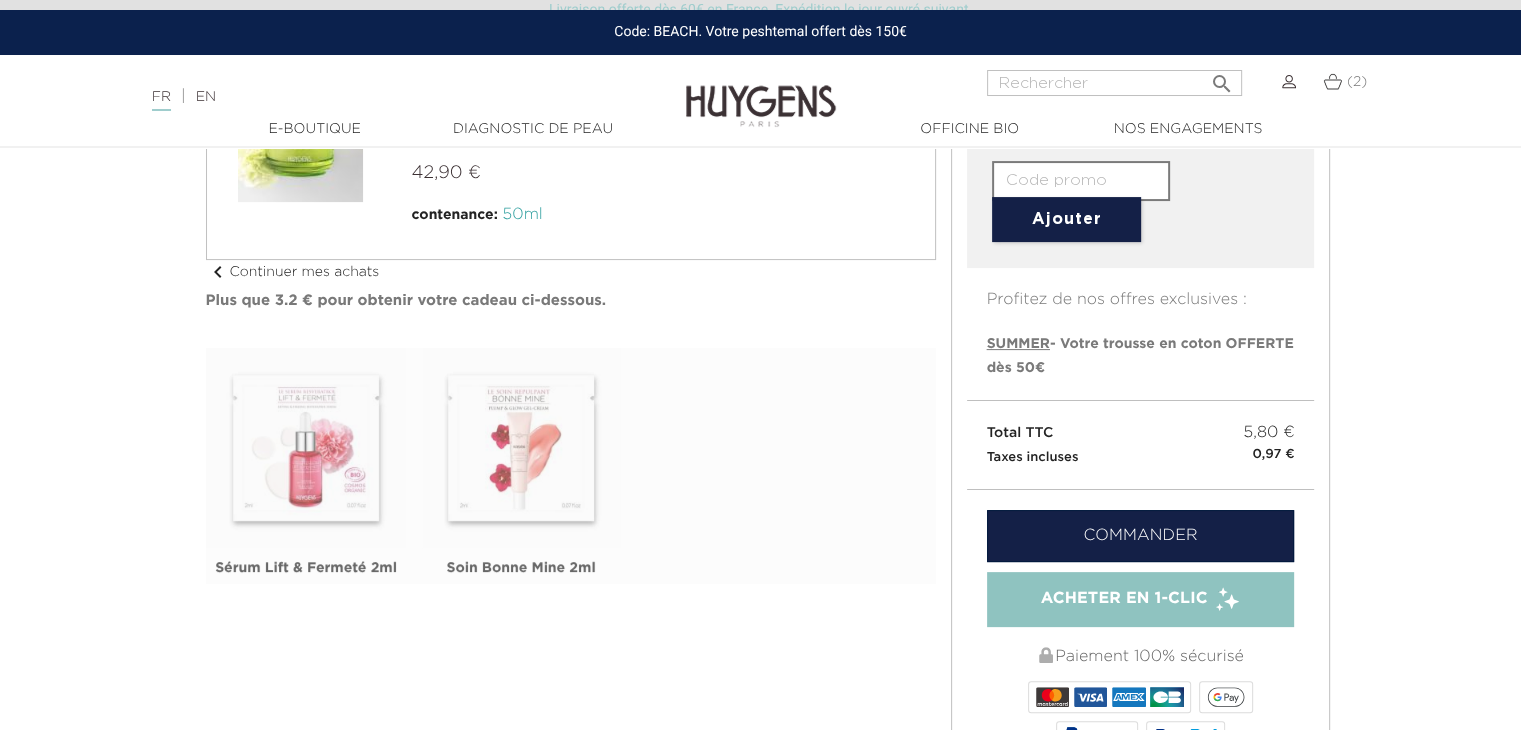 scroll, scrollTop: 423, scrollLeft: 0, axis: vertical 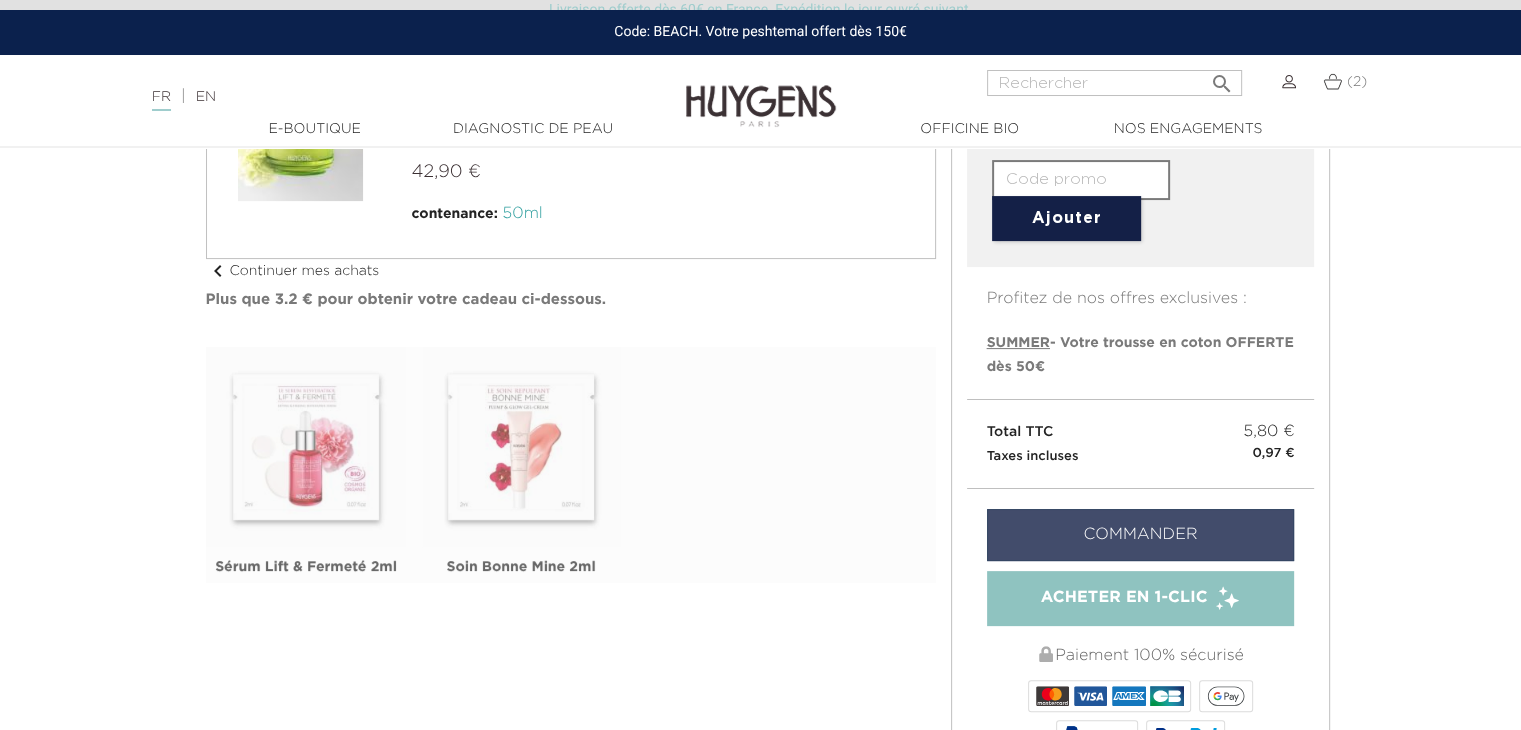 click on "Commander" at bounding box center (1141, 535) 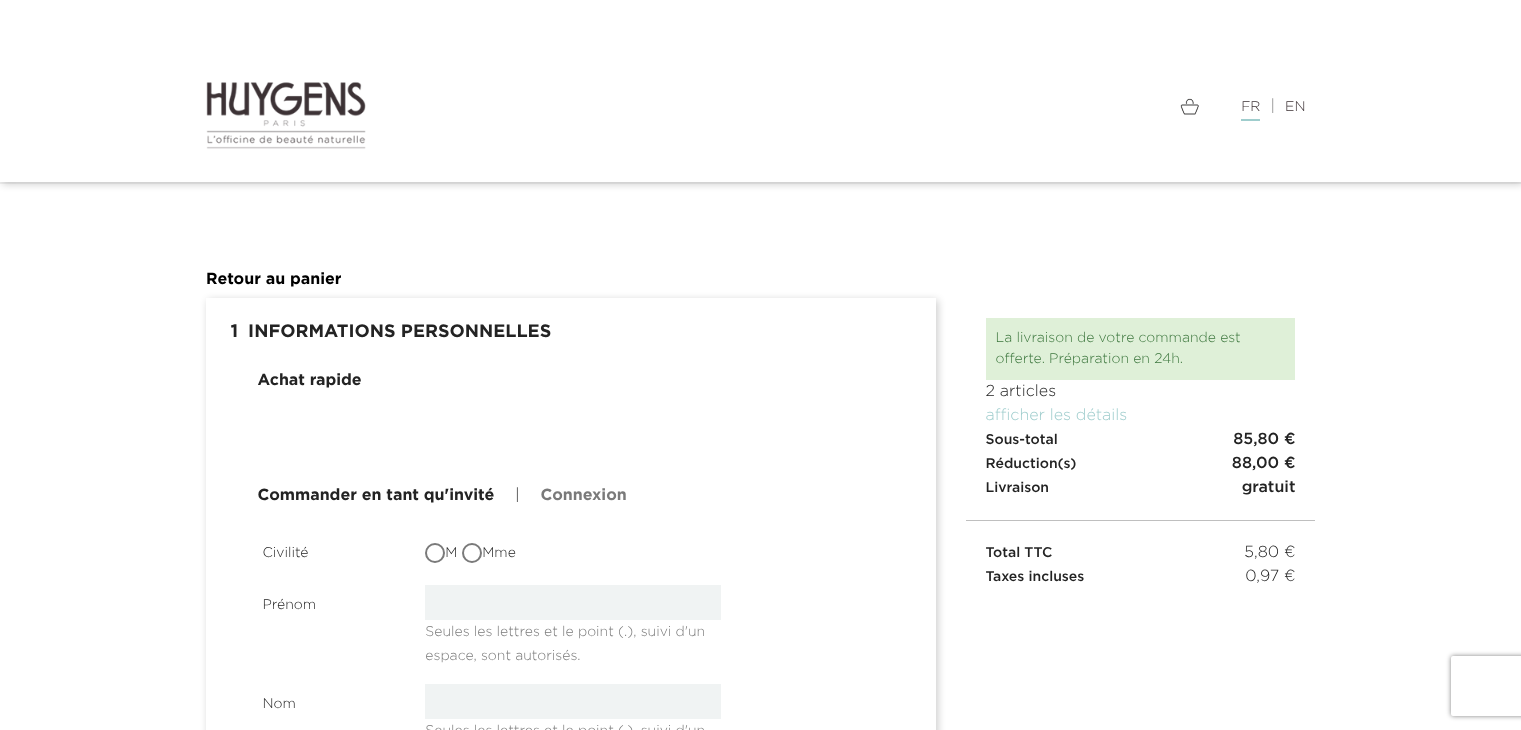 scroll, scrollTop: 0, scrollLeft: 0, axis: both 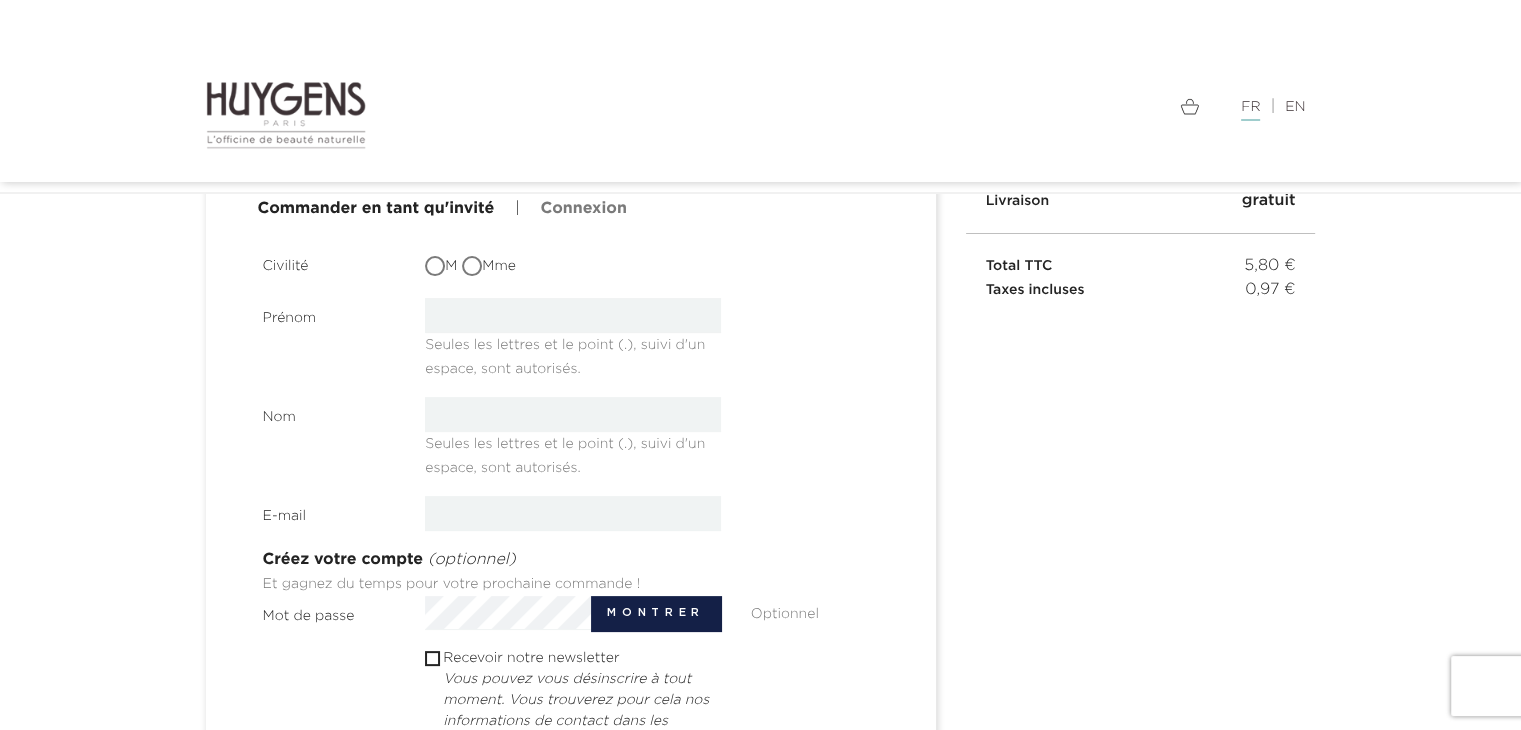 click on "Mme" at bounding box center (474, 268) 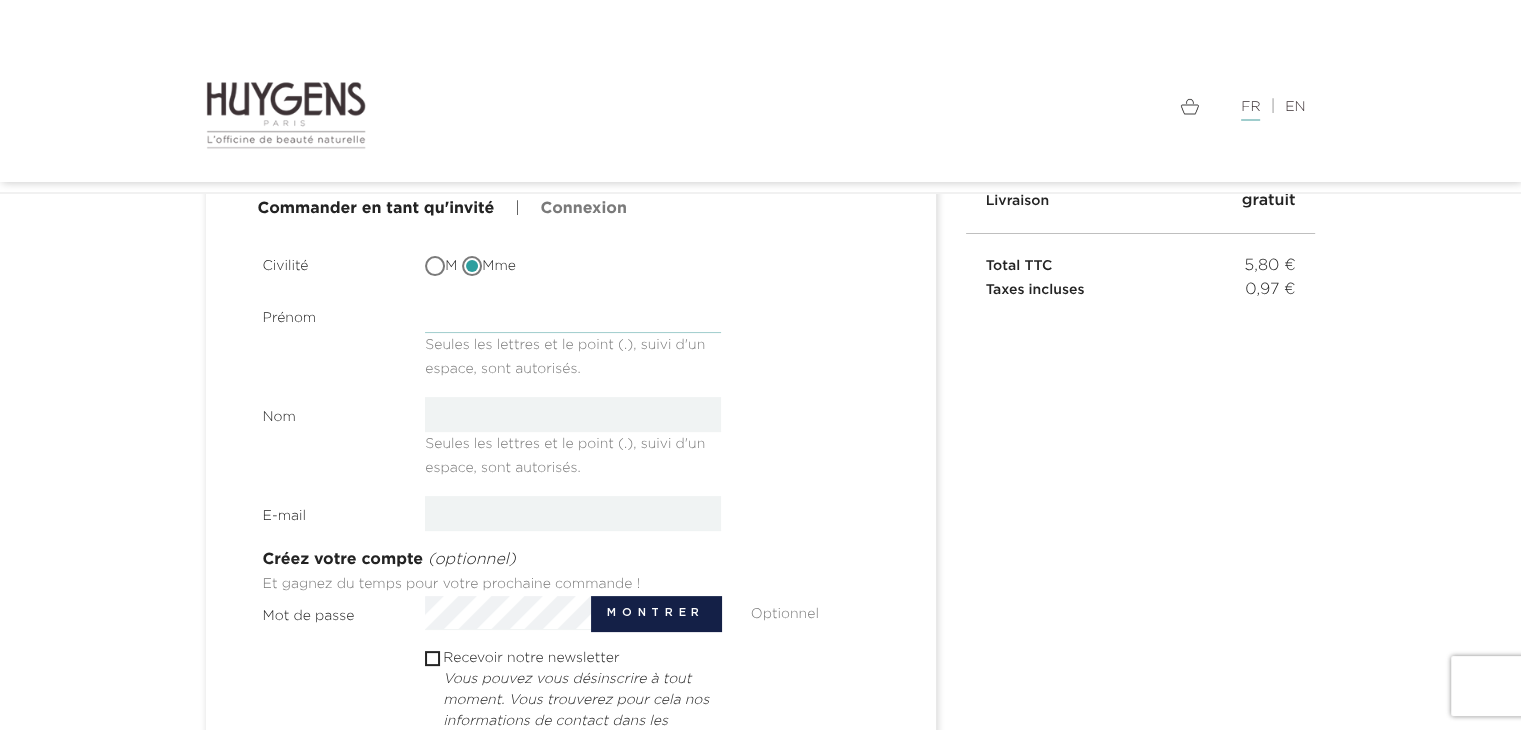 click at bounding box center [573, 315] 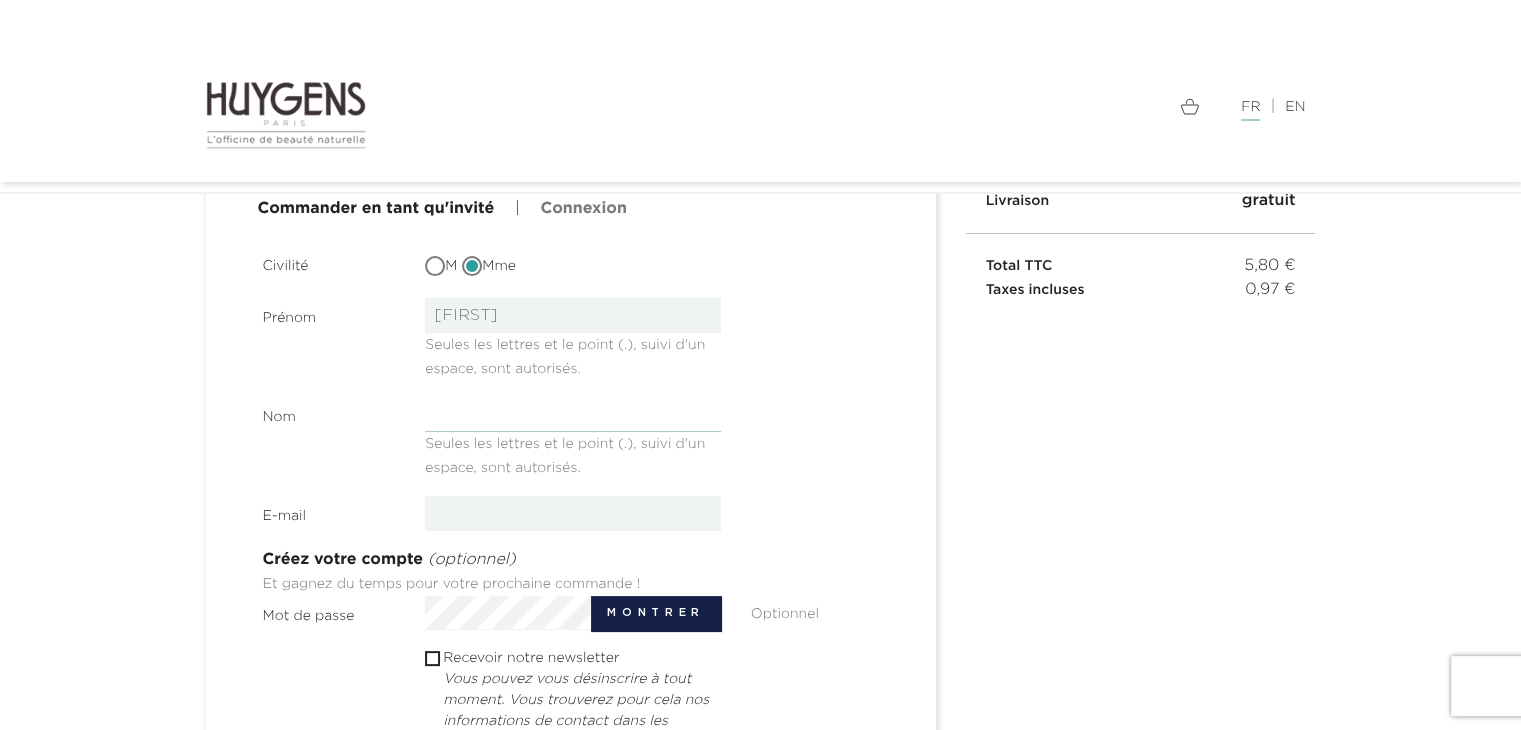 type on "[LAST]" 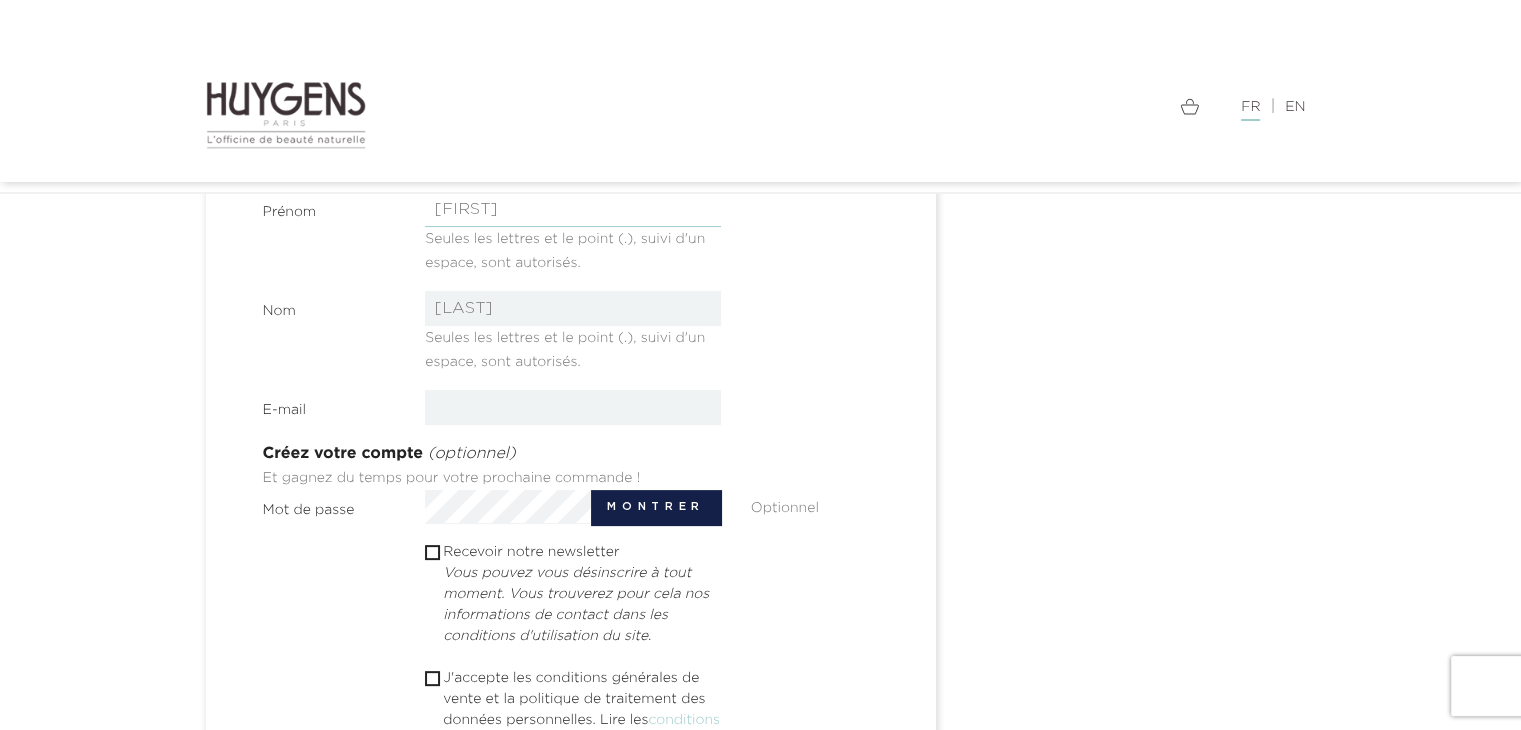 scroll, scrollTop: 396, scrollLeft: 0, axis: vertical 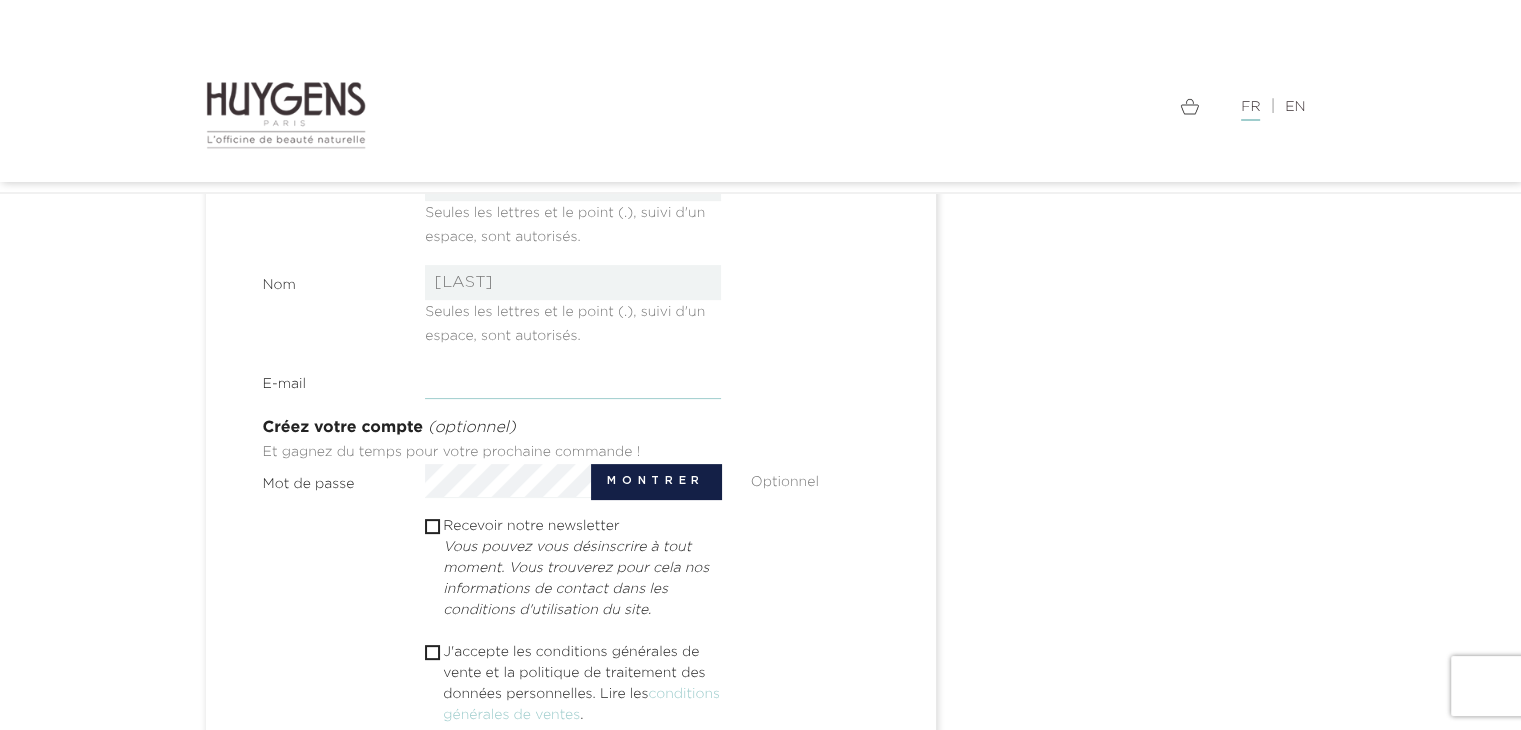 click at bounding box center (573, 381) 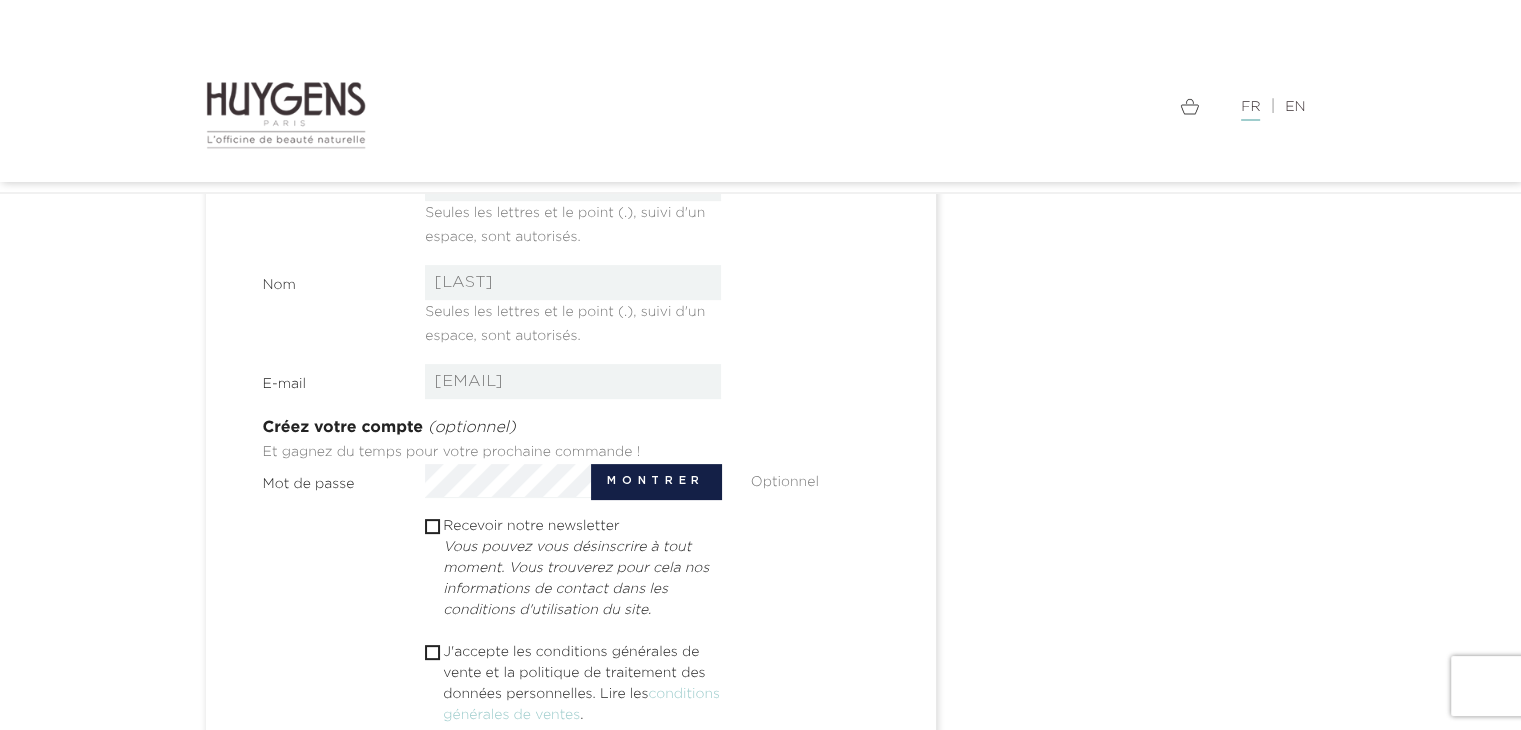click on "E-mail
victoria.kpotchie.riberolles@gmail.com" at bounding box center (573, 382) 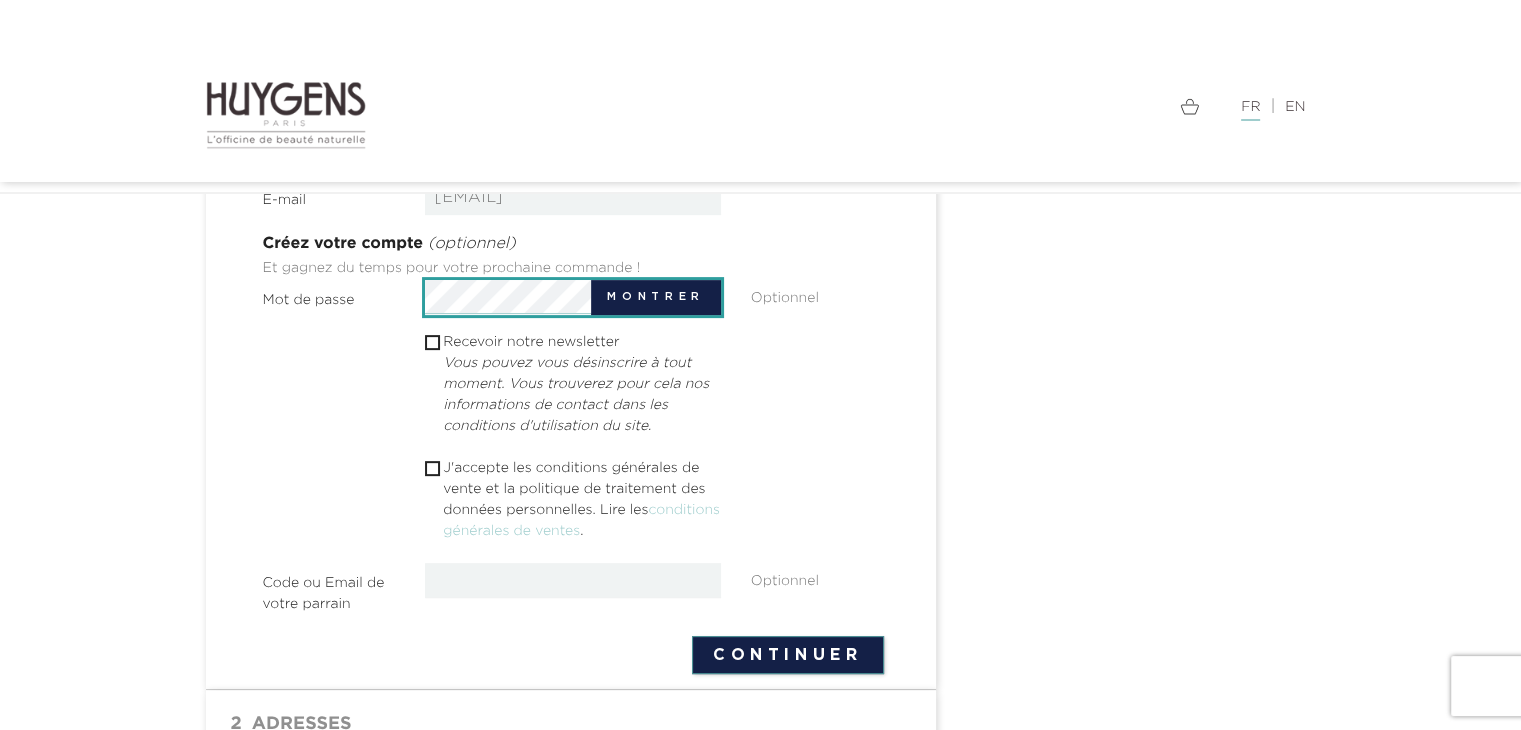 scroll, scrollTop: 675, scrollLeft: 0, axis: vertical 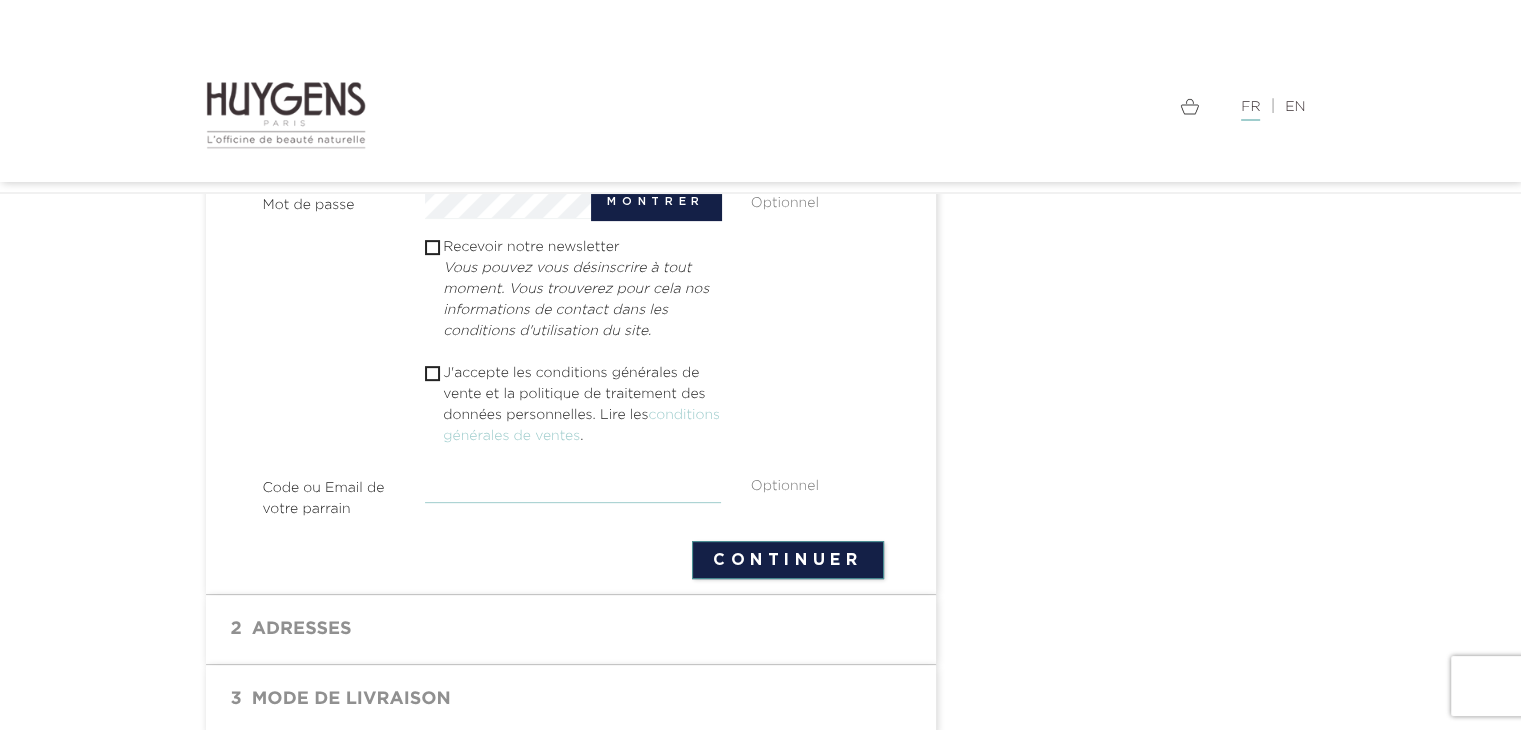 click at bounding box center [573, 485] 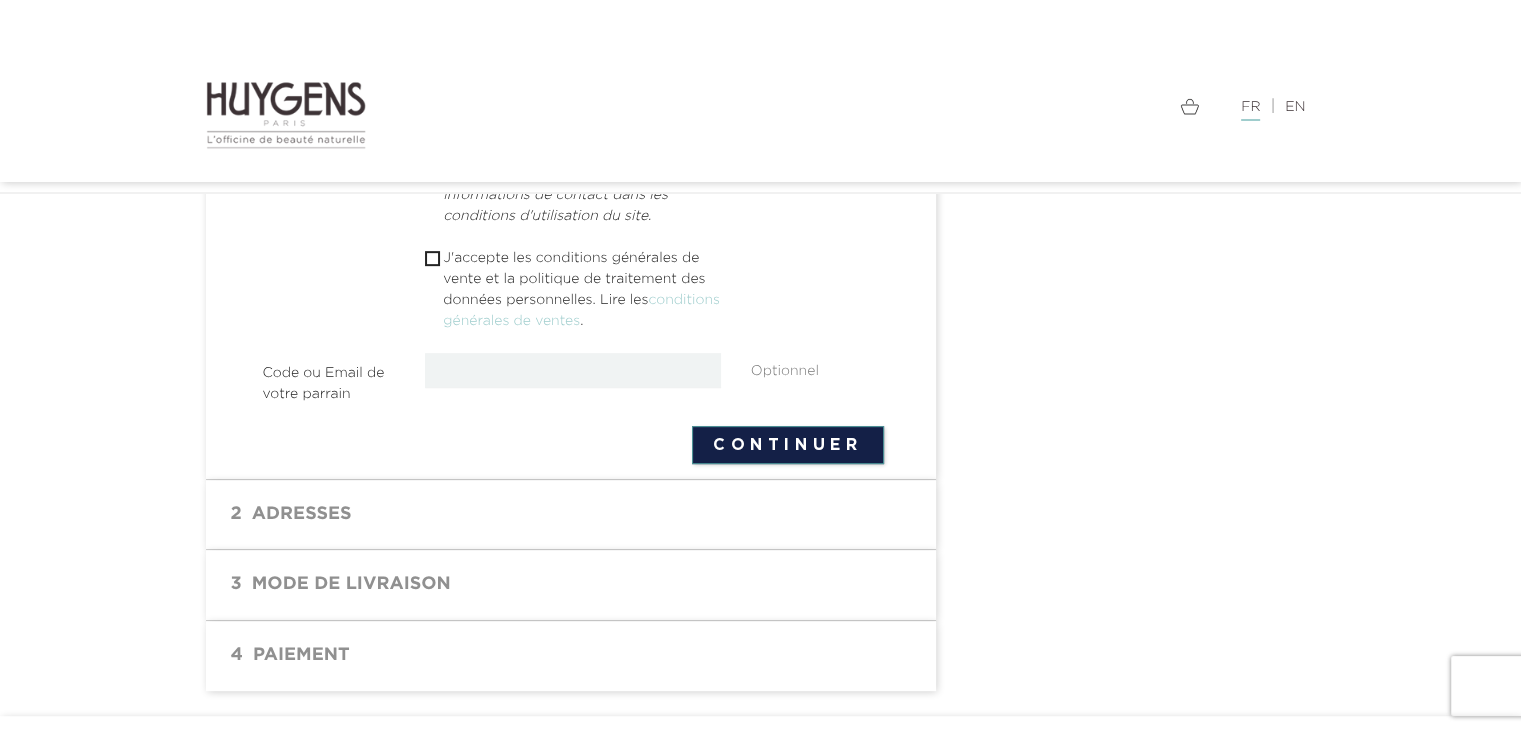 scroll, scrollTop: 792, scrollLeft: 0, axis: vertical 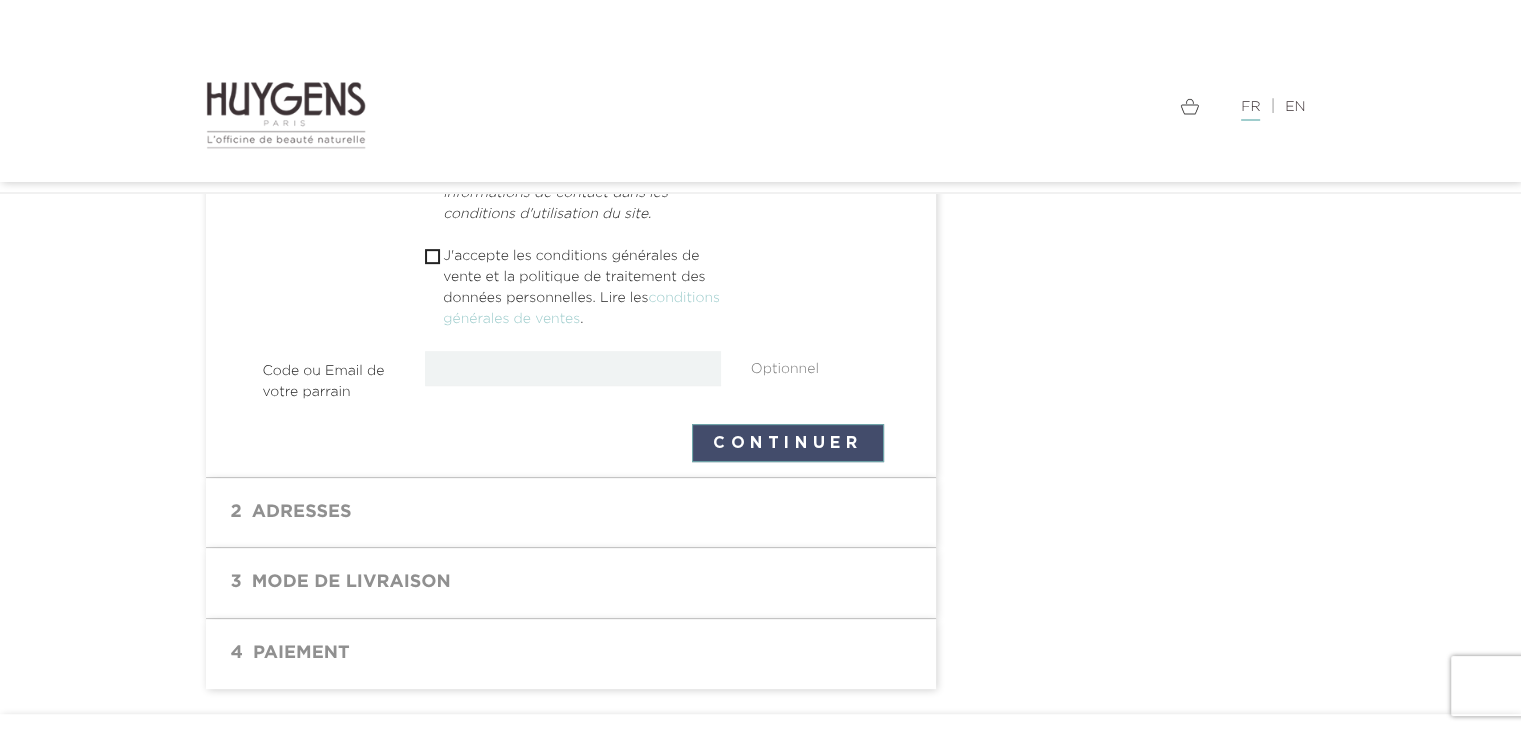 click on "Continuer" at bounding box center [788, 443] 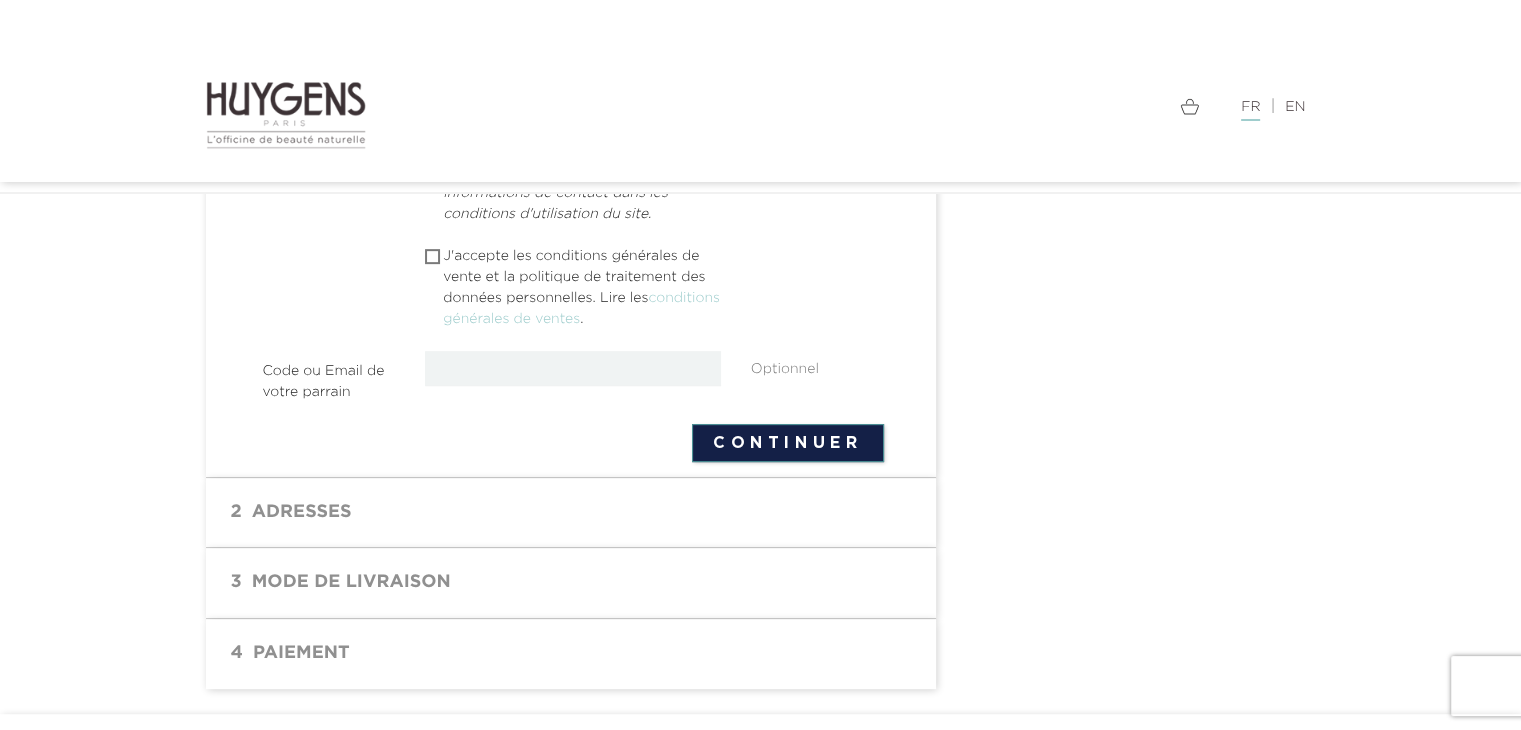 click at bounding box center [431, 256] 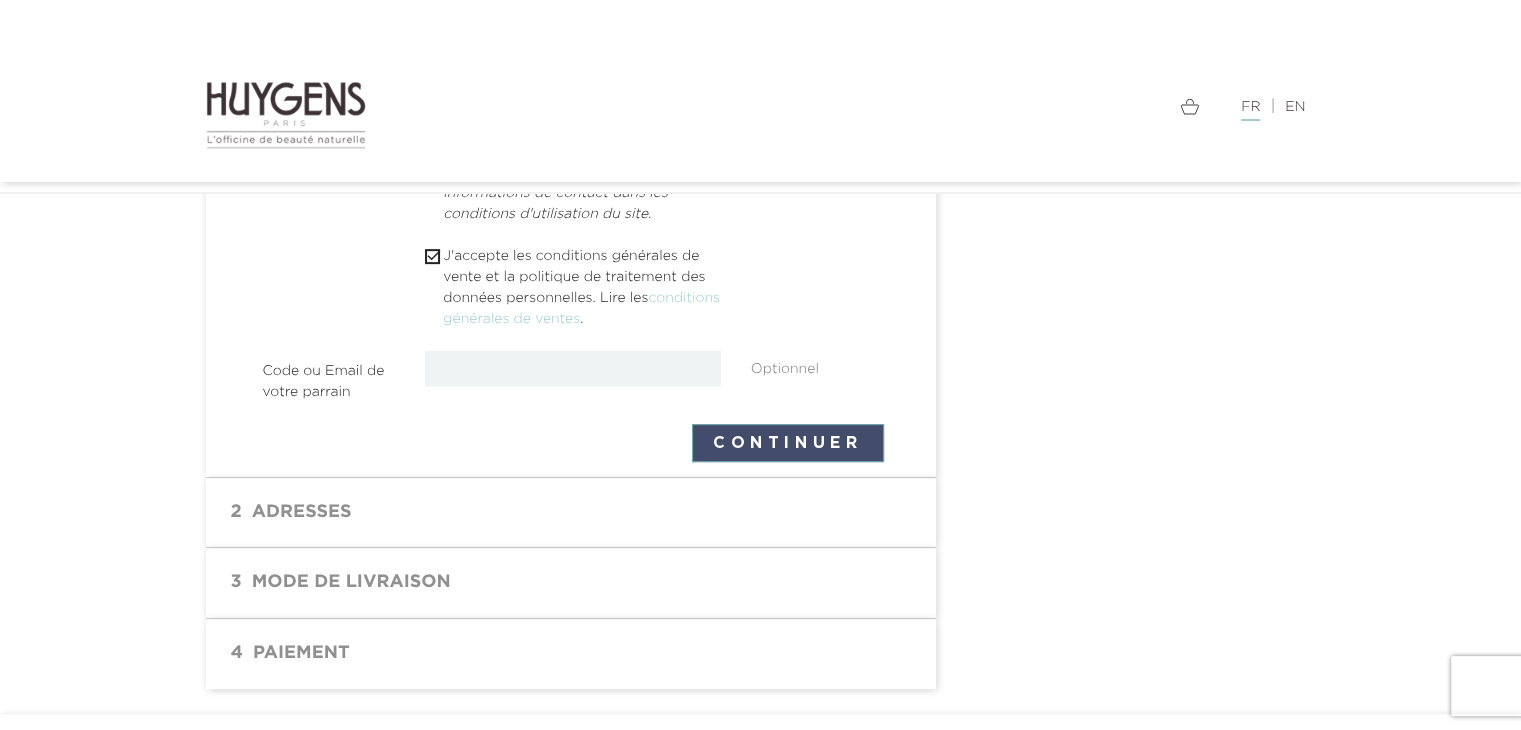click on "Continuer" at bounding box center (788, 443) 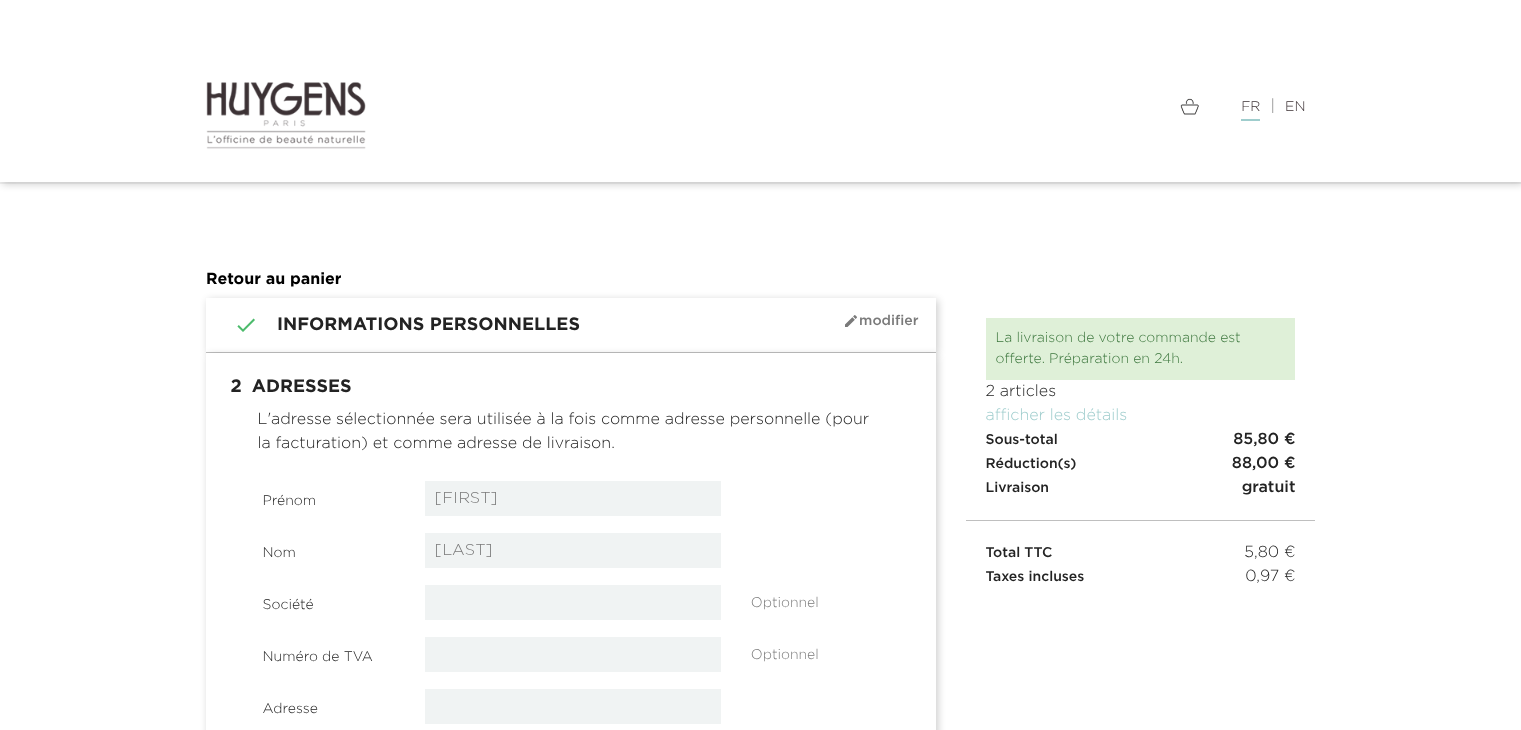 select on "8" 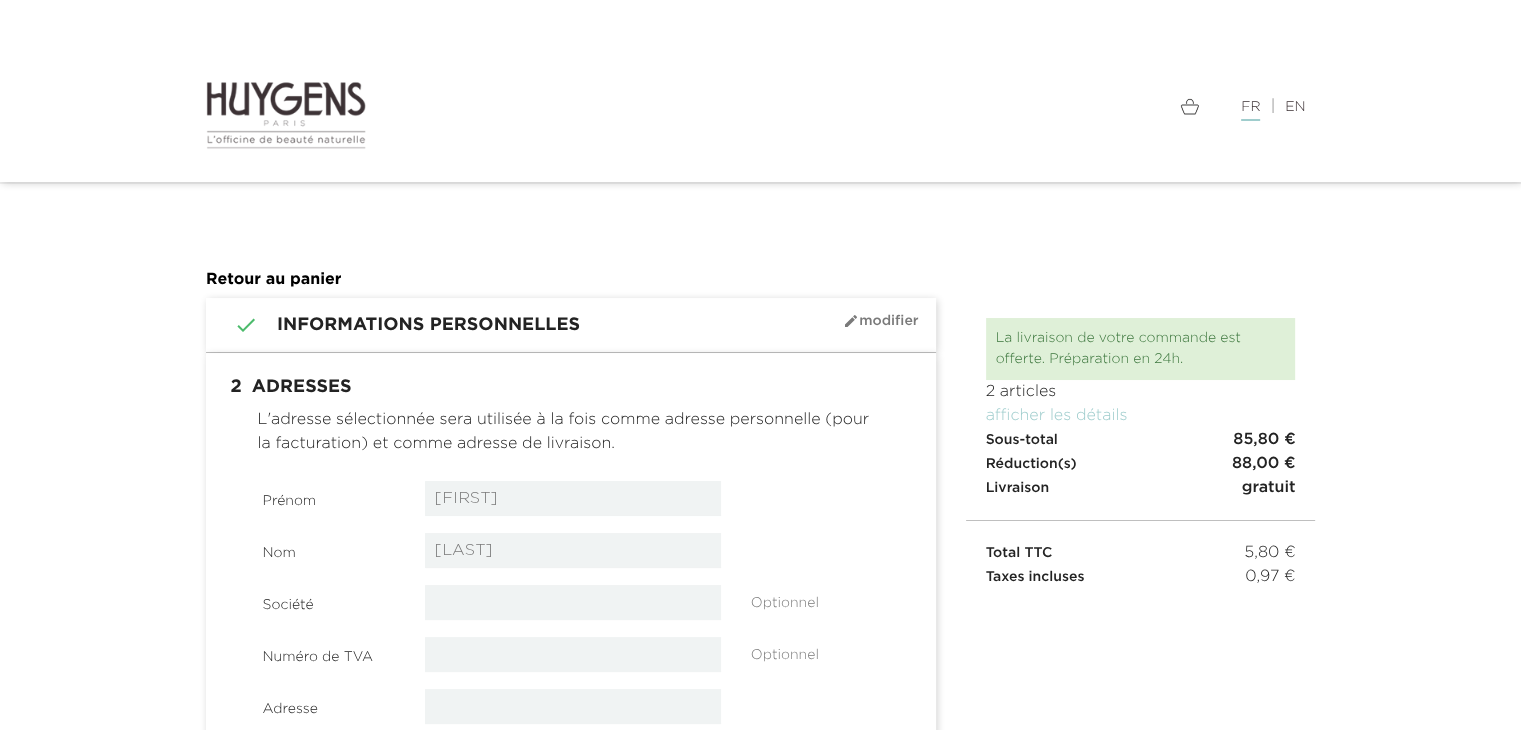 scroll, scrollTop: 0, scrollLeft: 0, axis: both 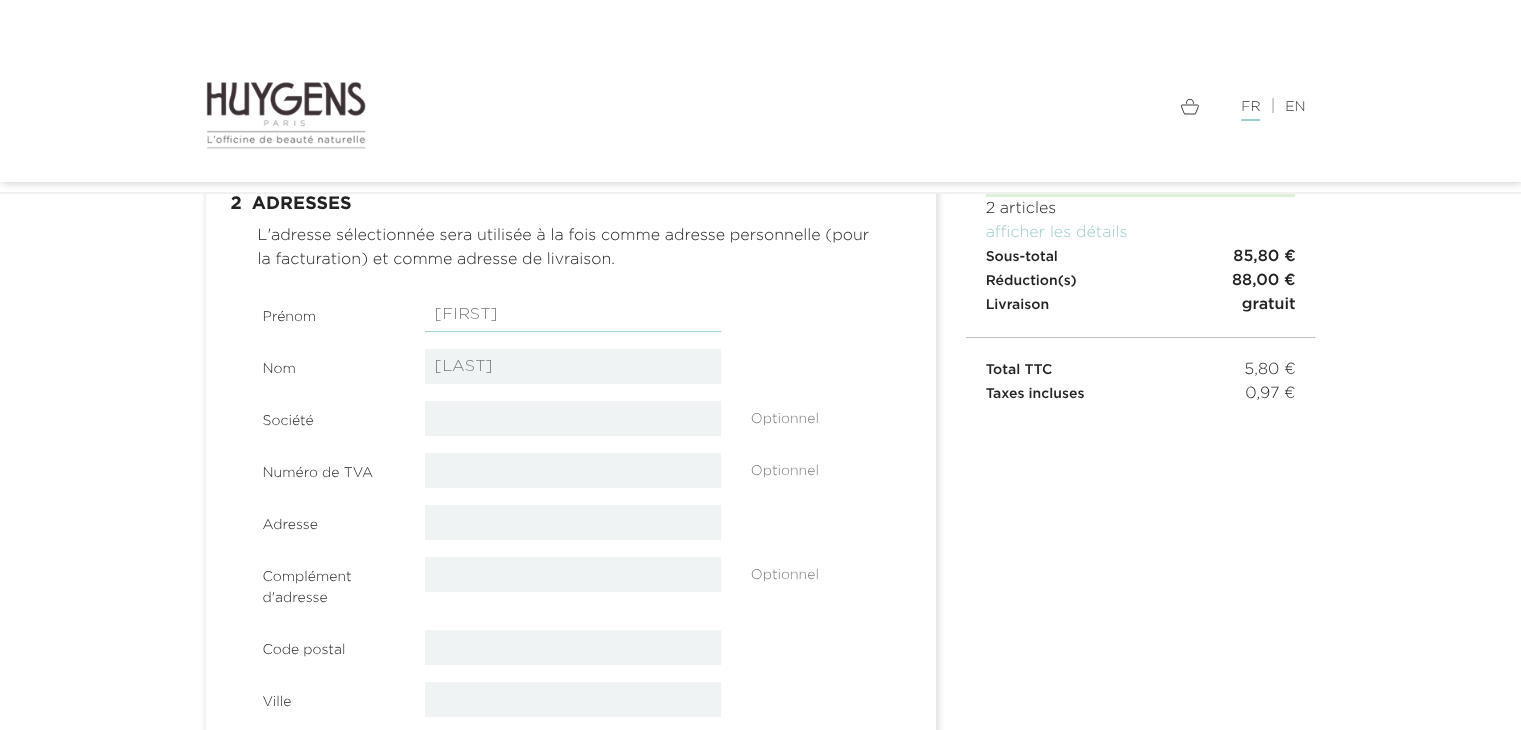 click on "[FIRST]" at bounding box center [573, 314] 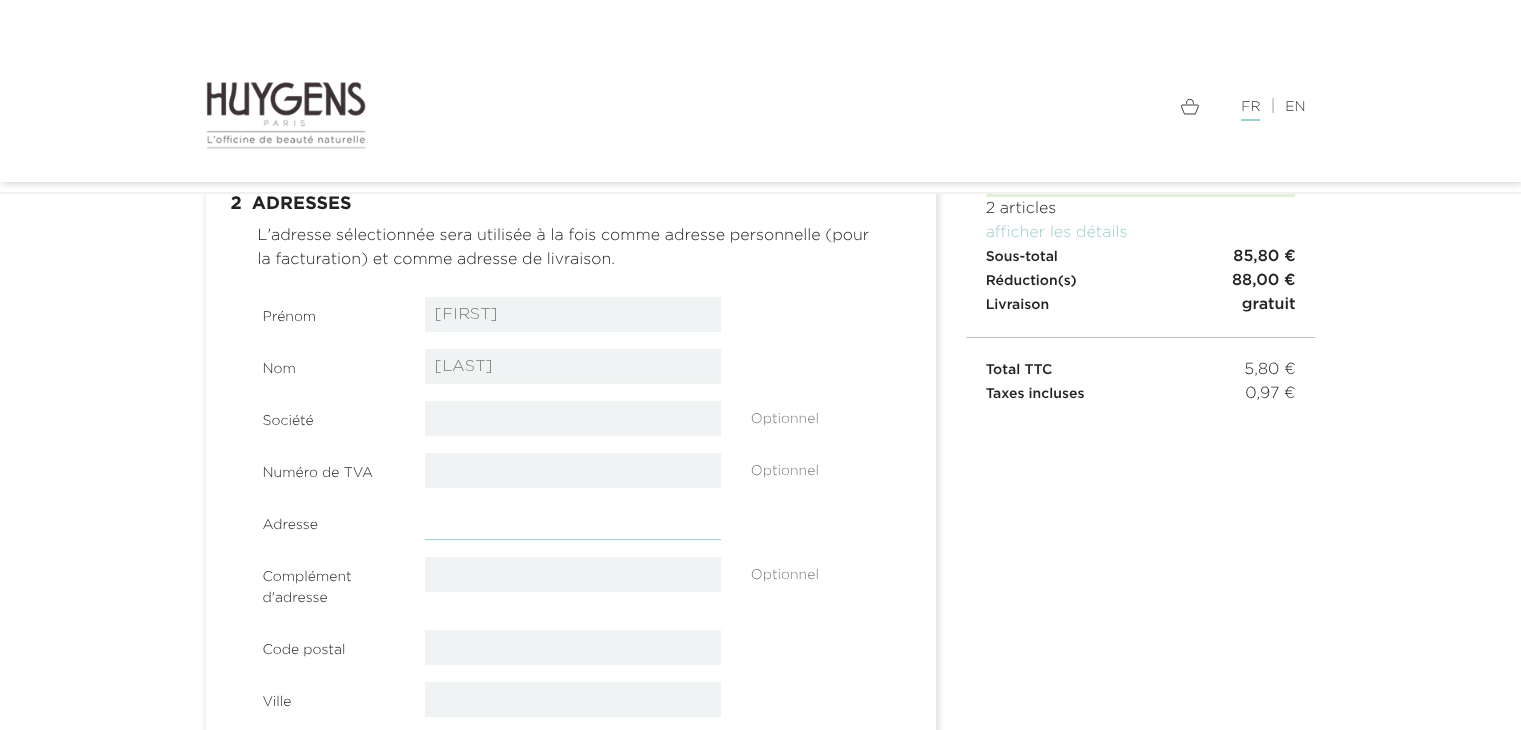type on "[NUMBER] [STREET]" 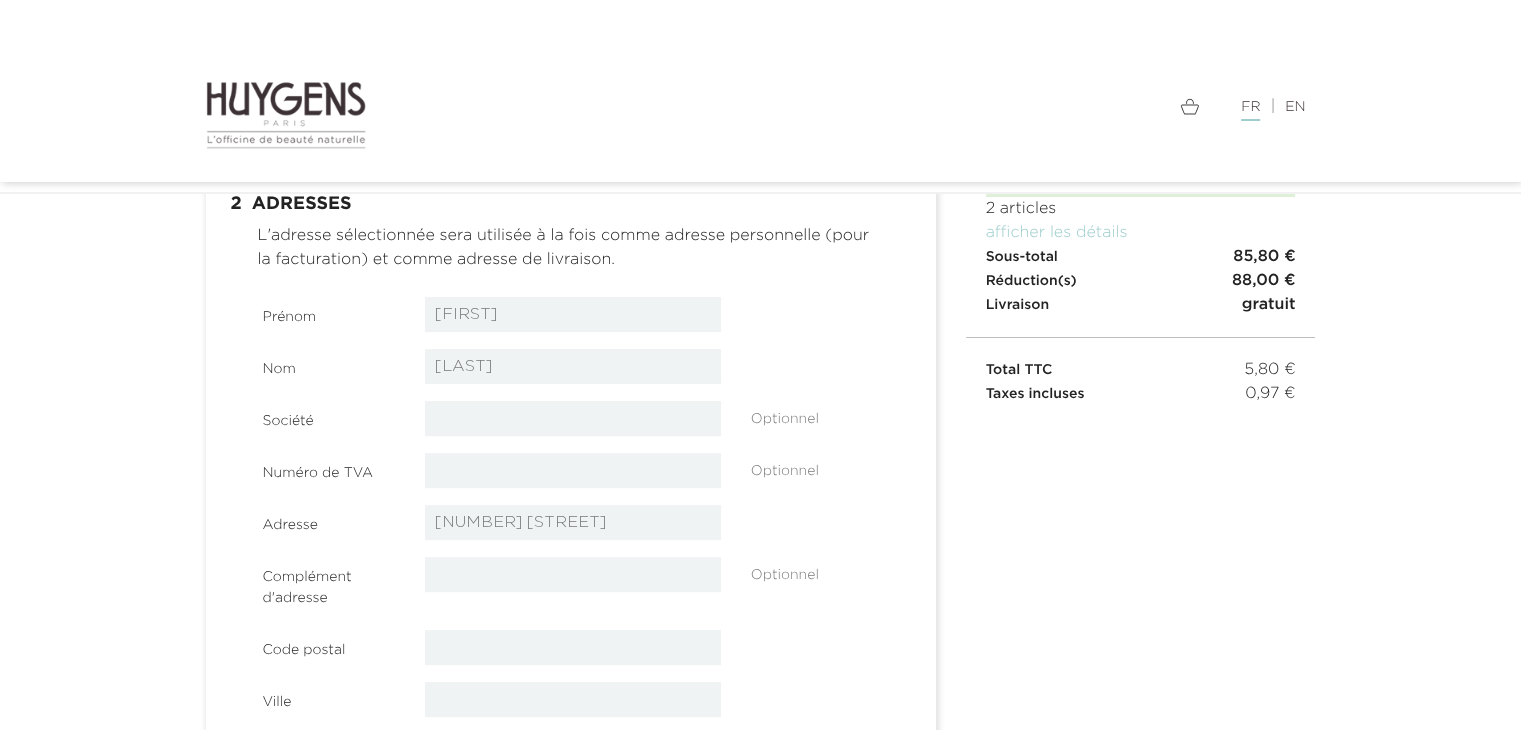 type on "[POSTAL_CODE]" 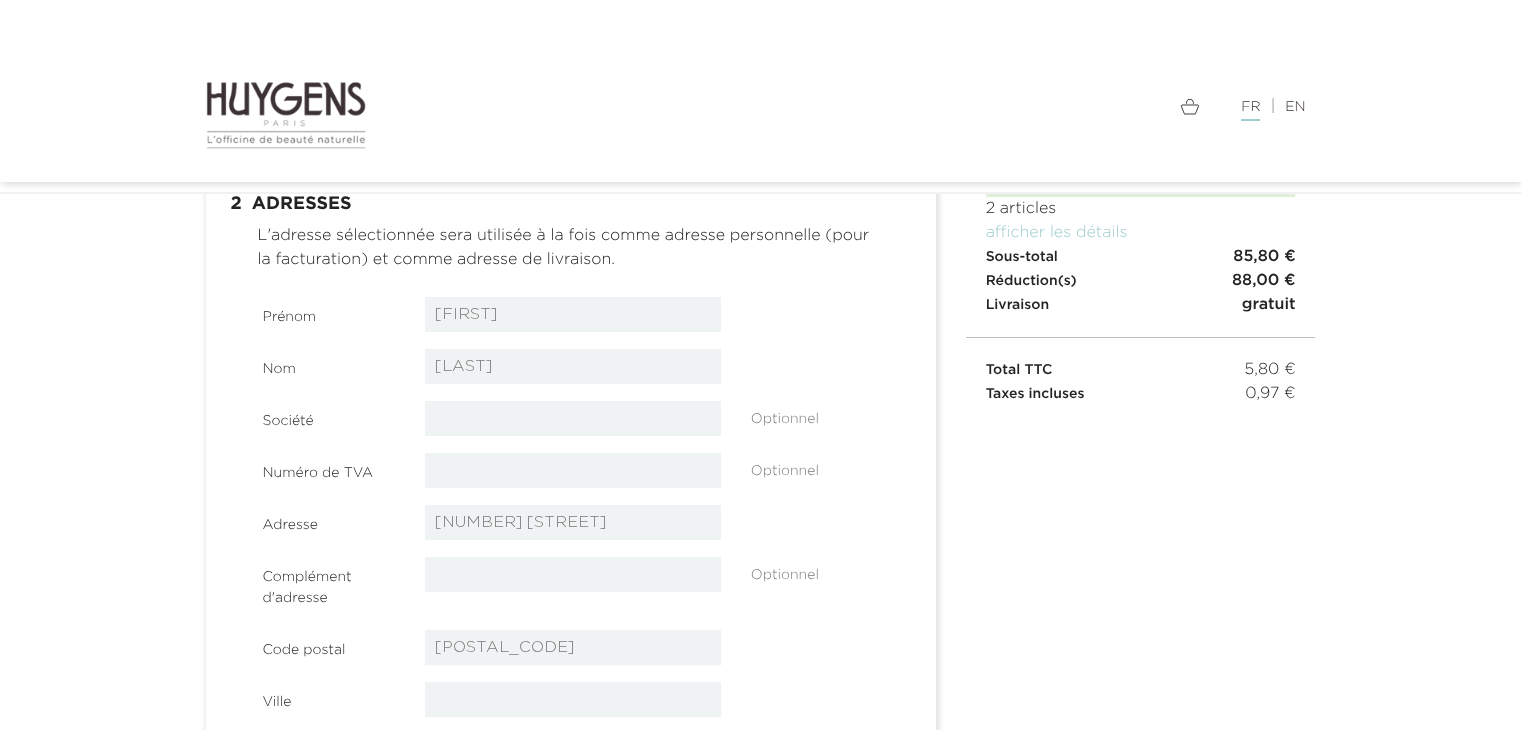 type on "[CITY]" 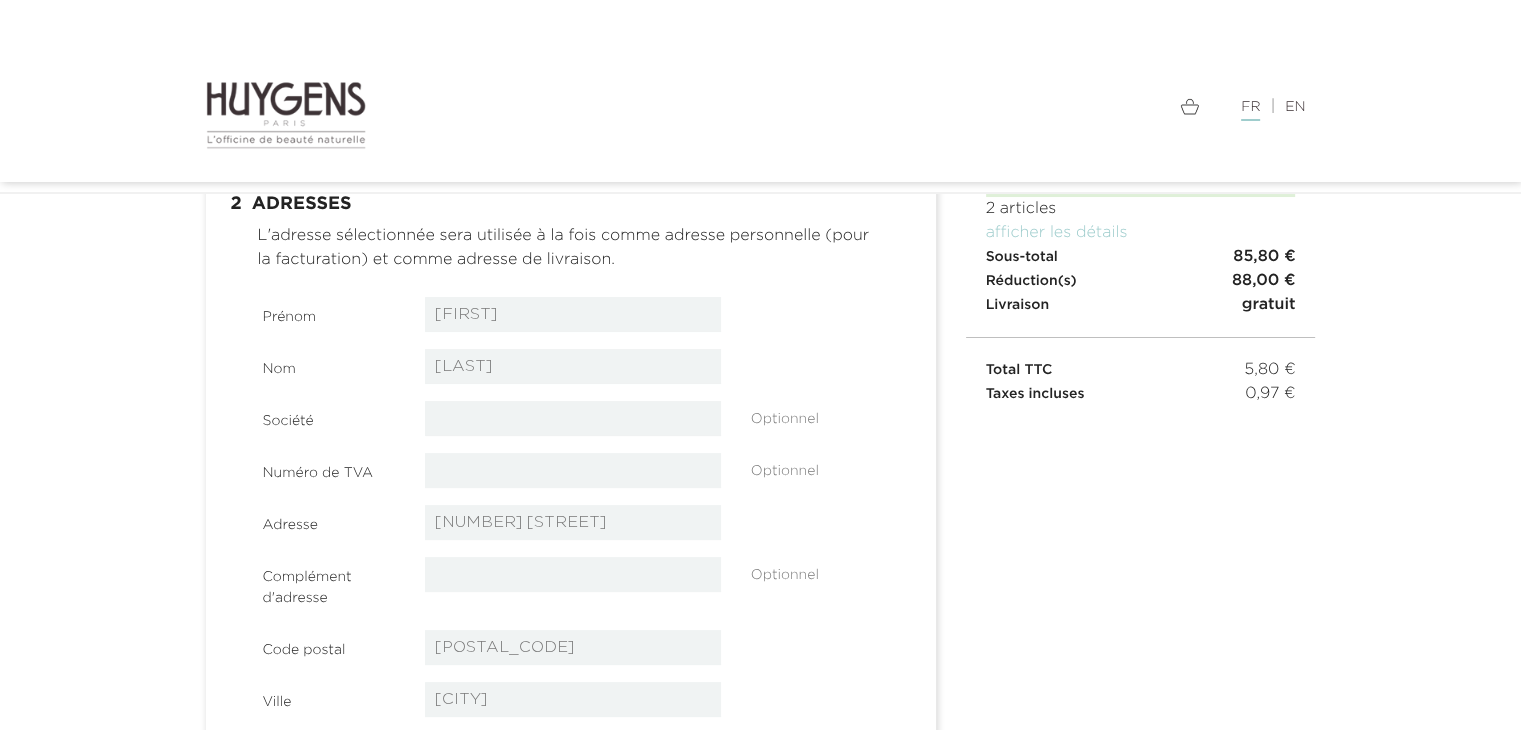 type on "[PHONE]" 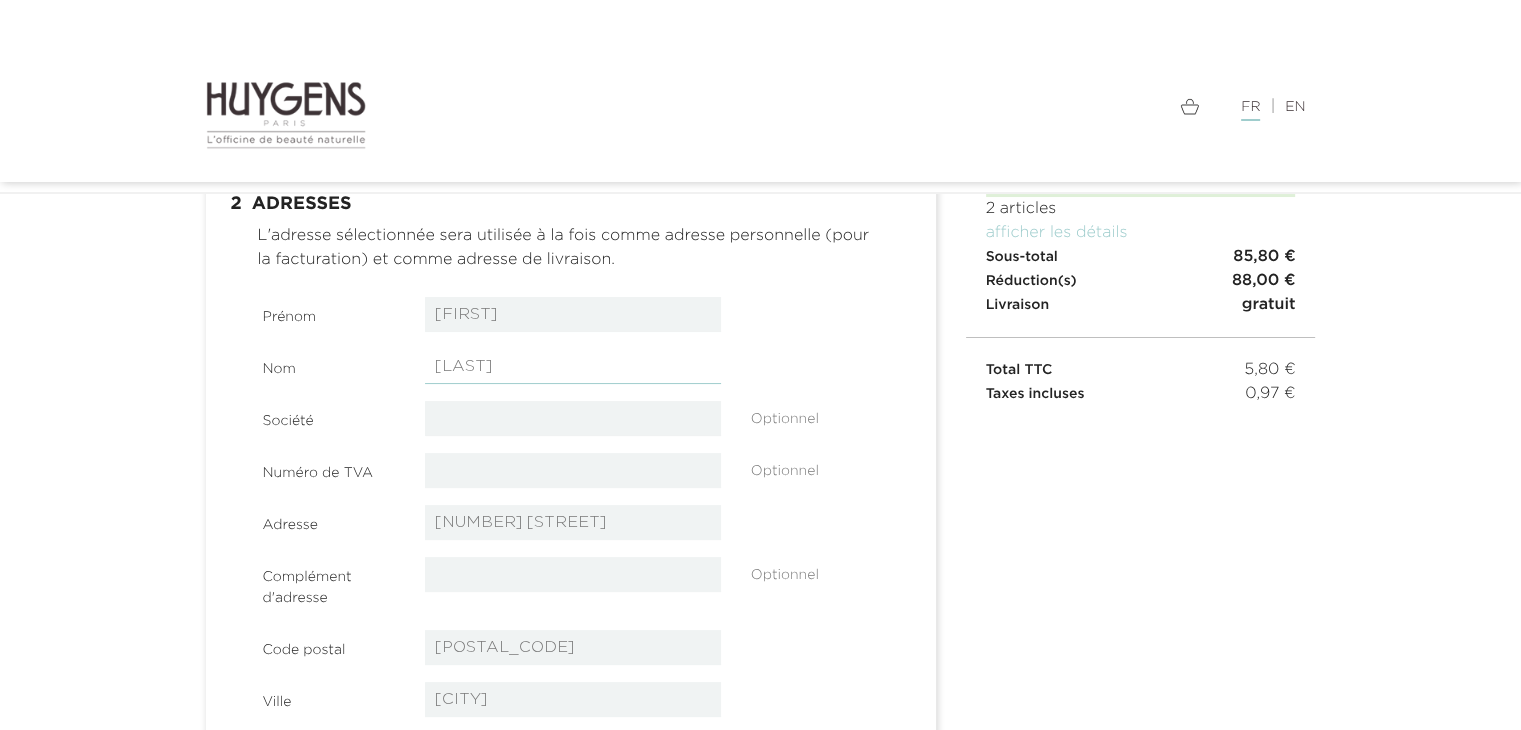 click on "[LAST]" at bounding box center [573, 366] 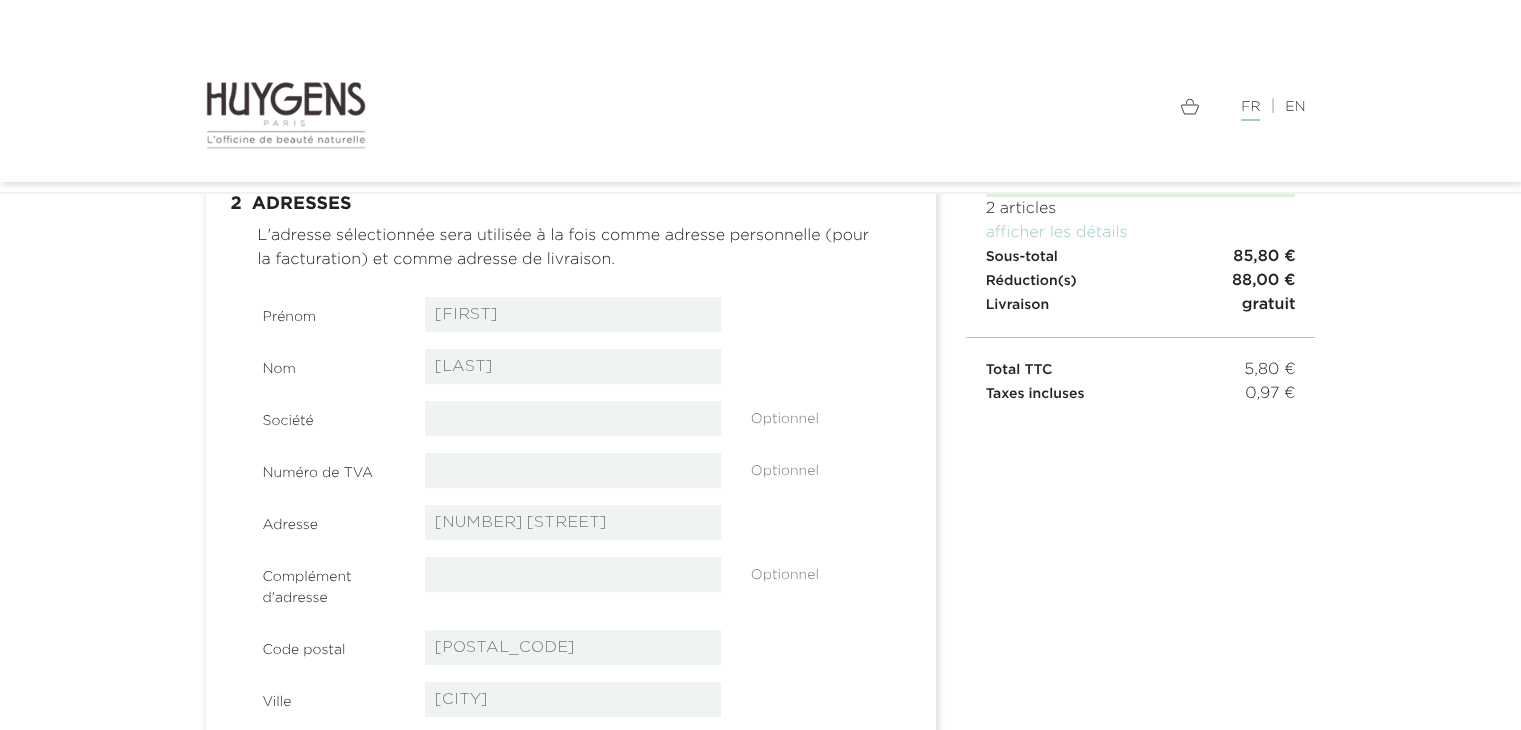 click on "Nom
[LAST]" at bounding box center [573, 367] 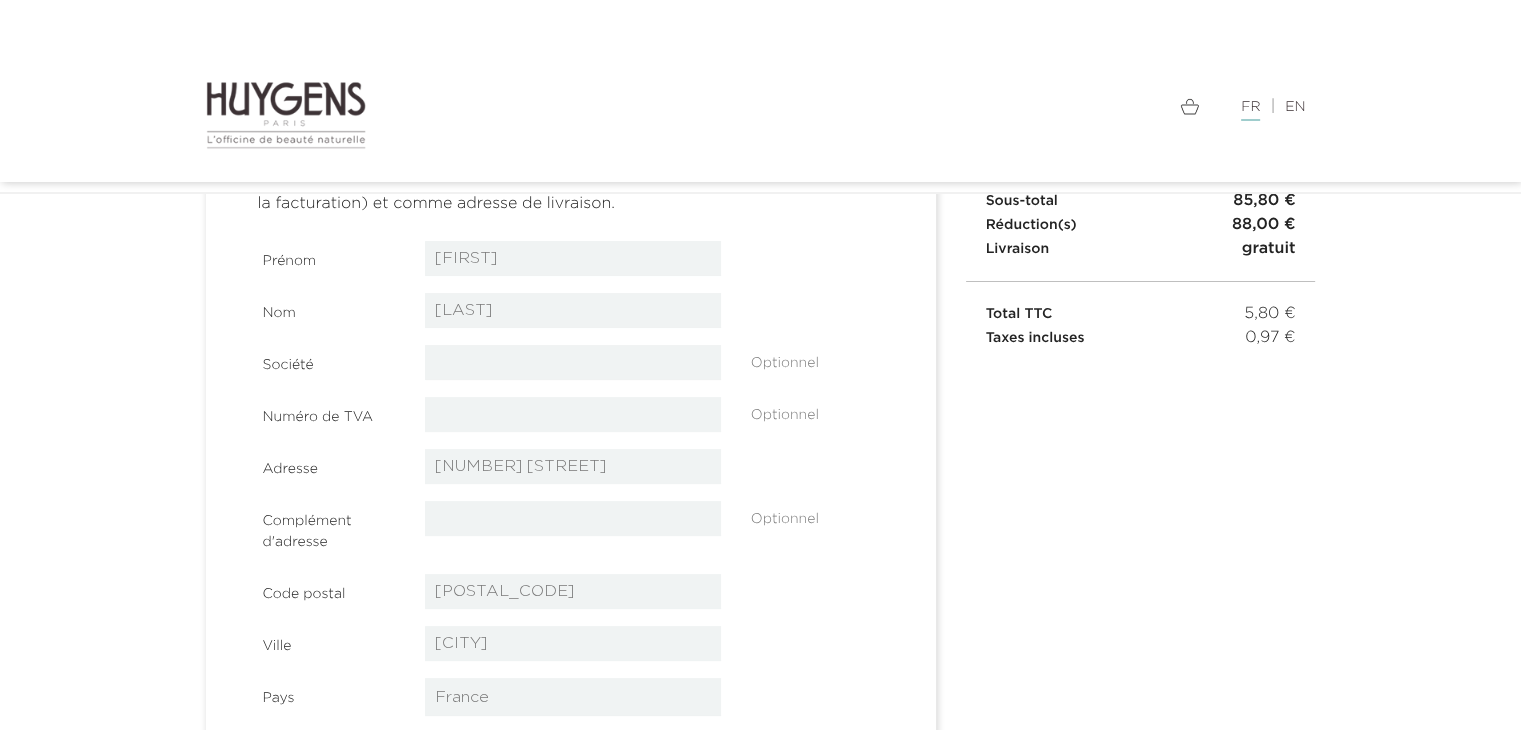 scroll, scrollTop: 588, scrollLeft: 0, axis: vertical 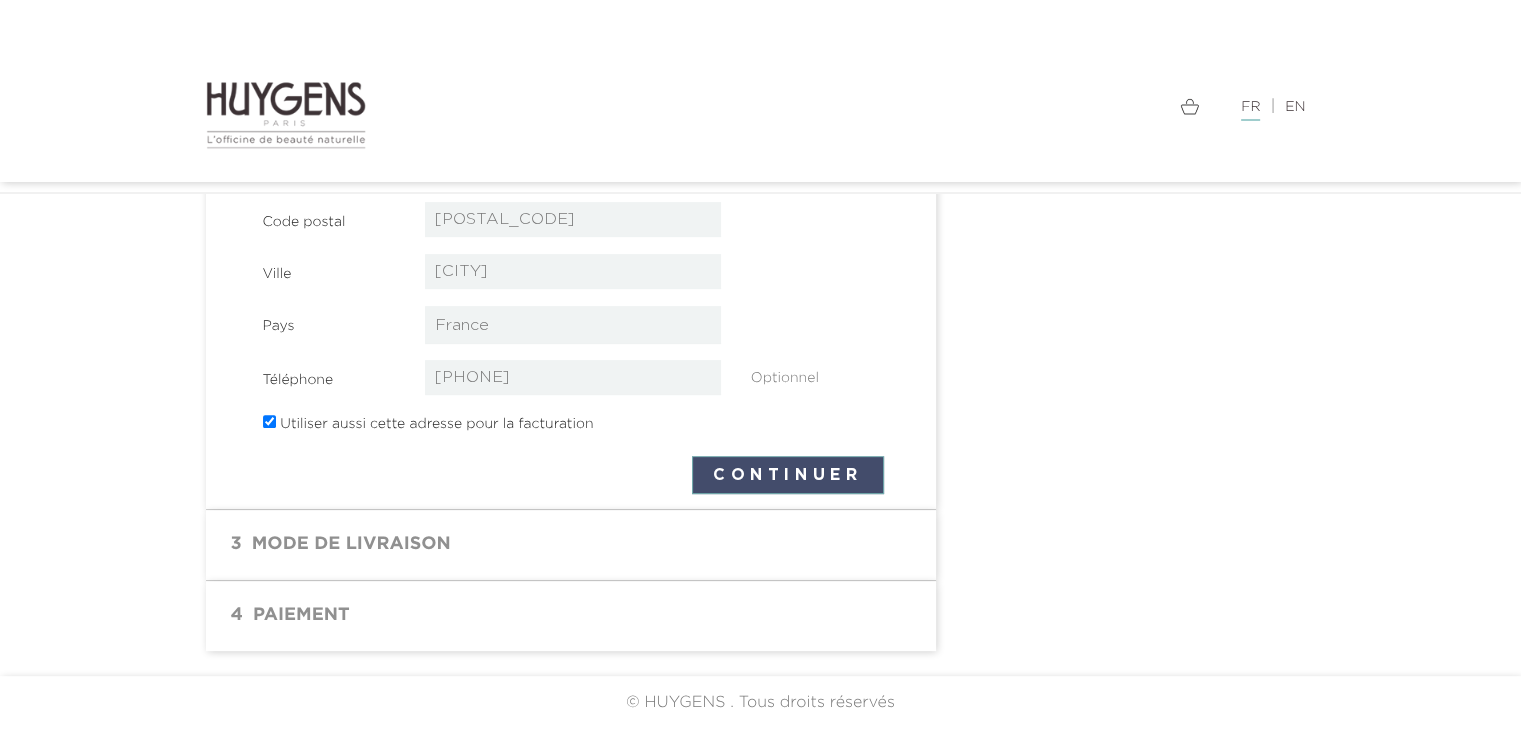 click on "Continuer" at bounding box center (788, 475) 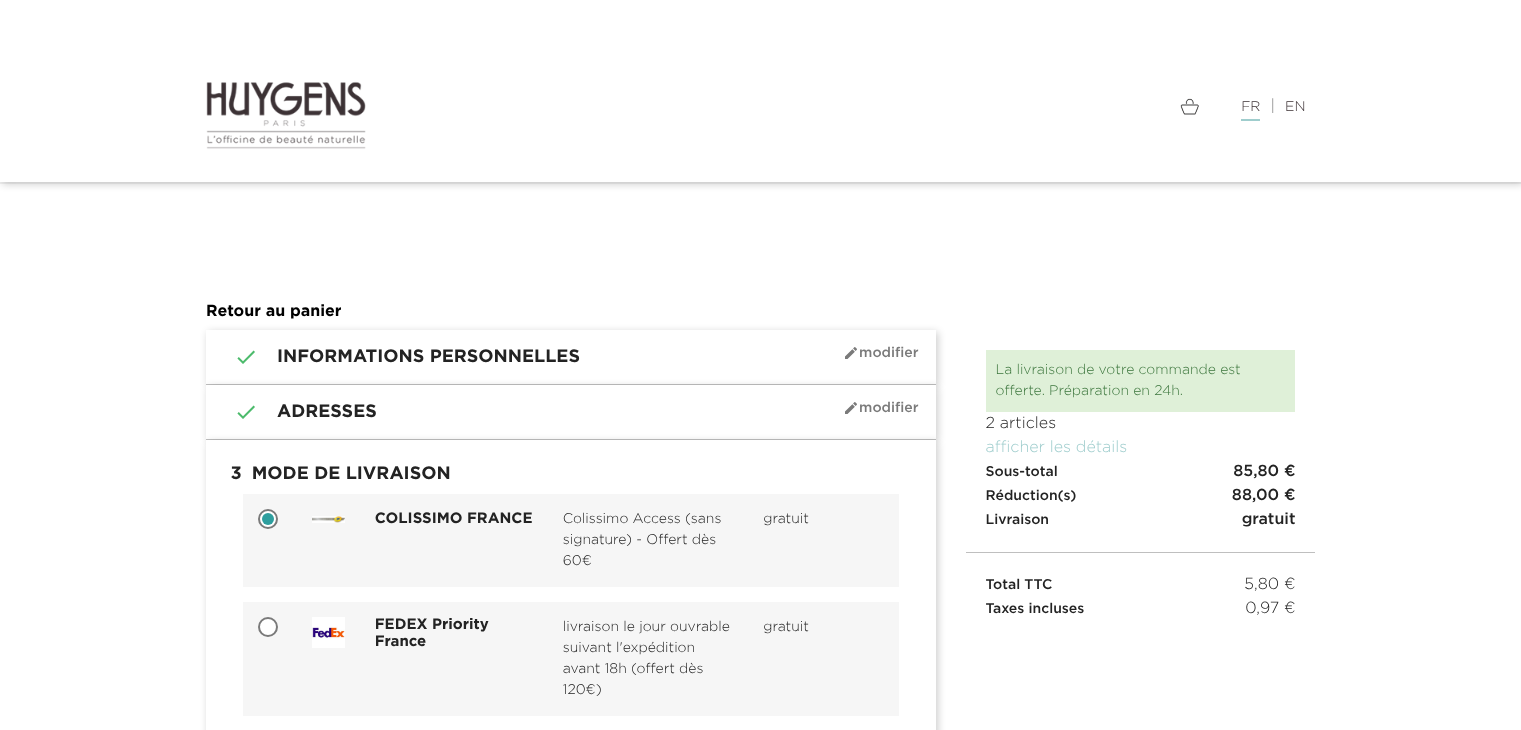 scroll, scrollTop: 0, scrollLeft: 0, axis: both 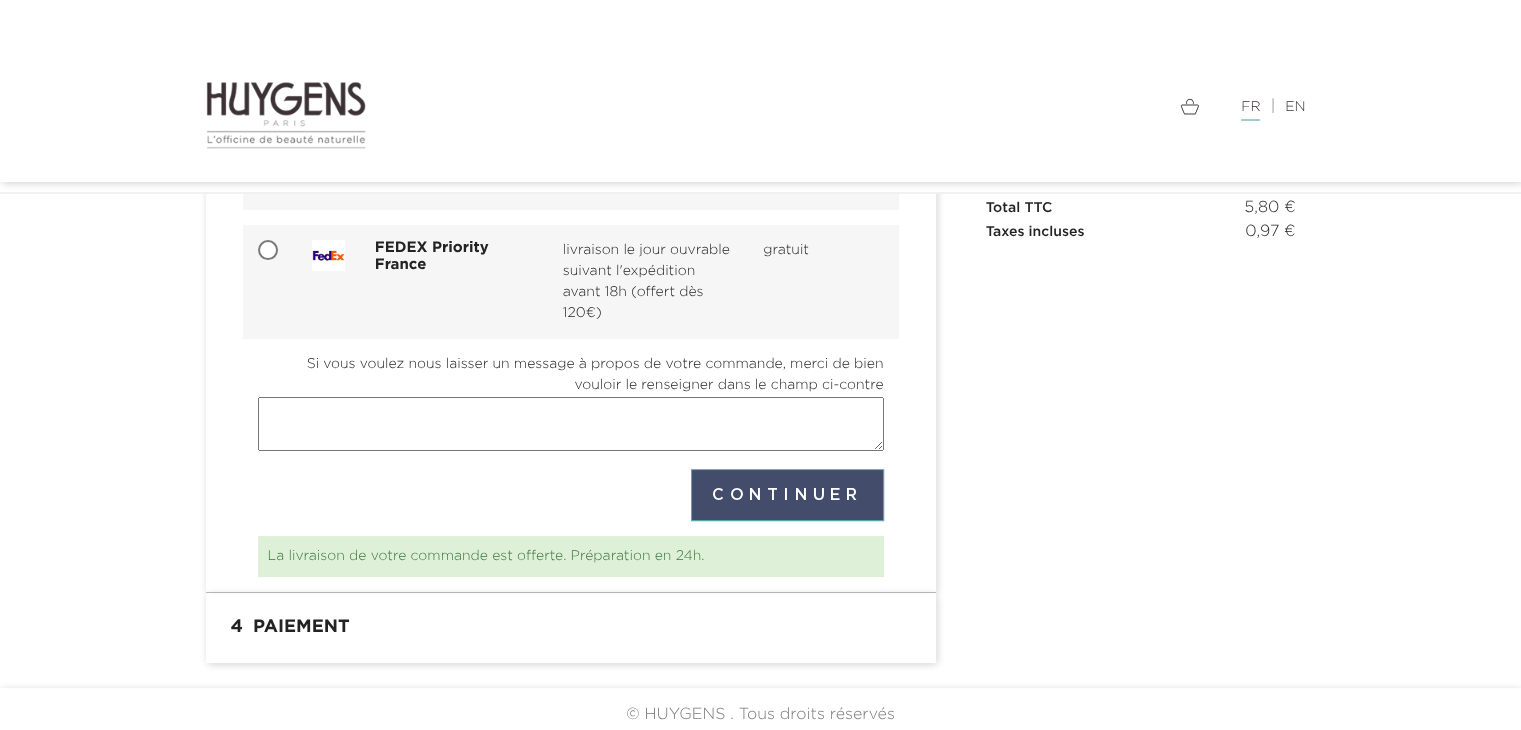 click on "Continuer" at bounding box center (787, 495) 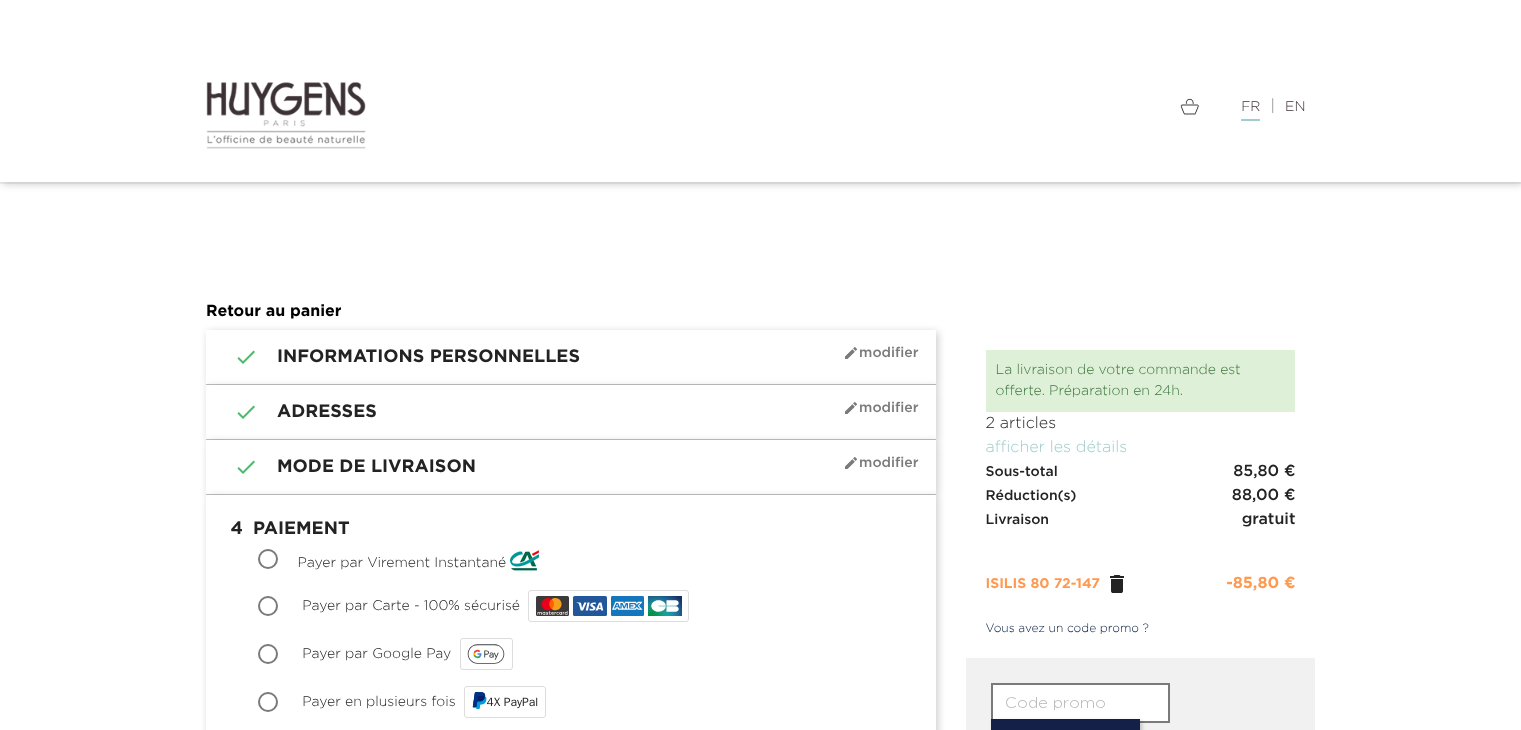 scroll, scrollTop: 0, scrollLeft: 0, axis: both 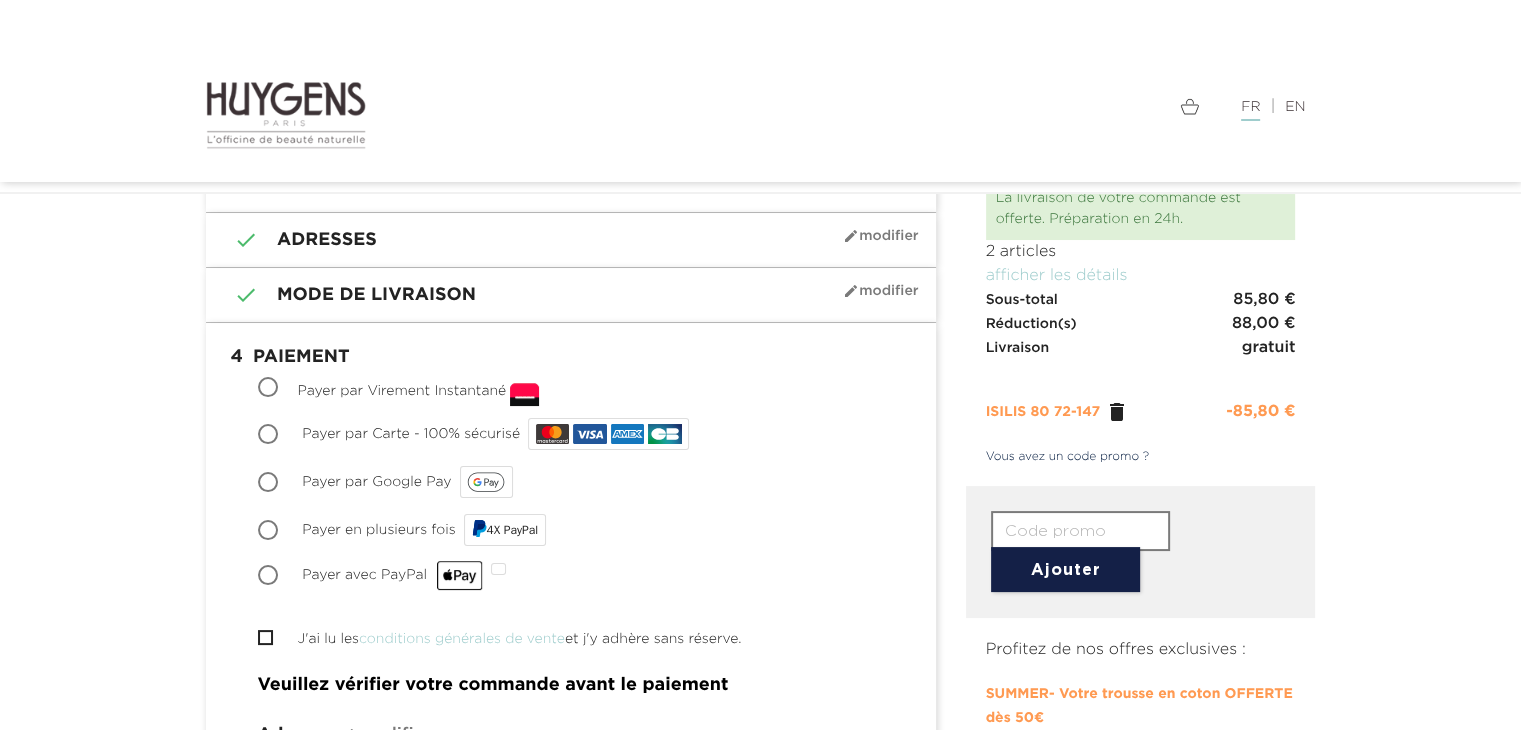 click on "Payer par Carte - 100% sécurisé" at bounding box center [270, 436] 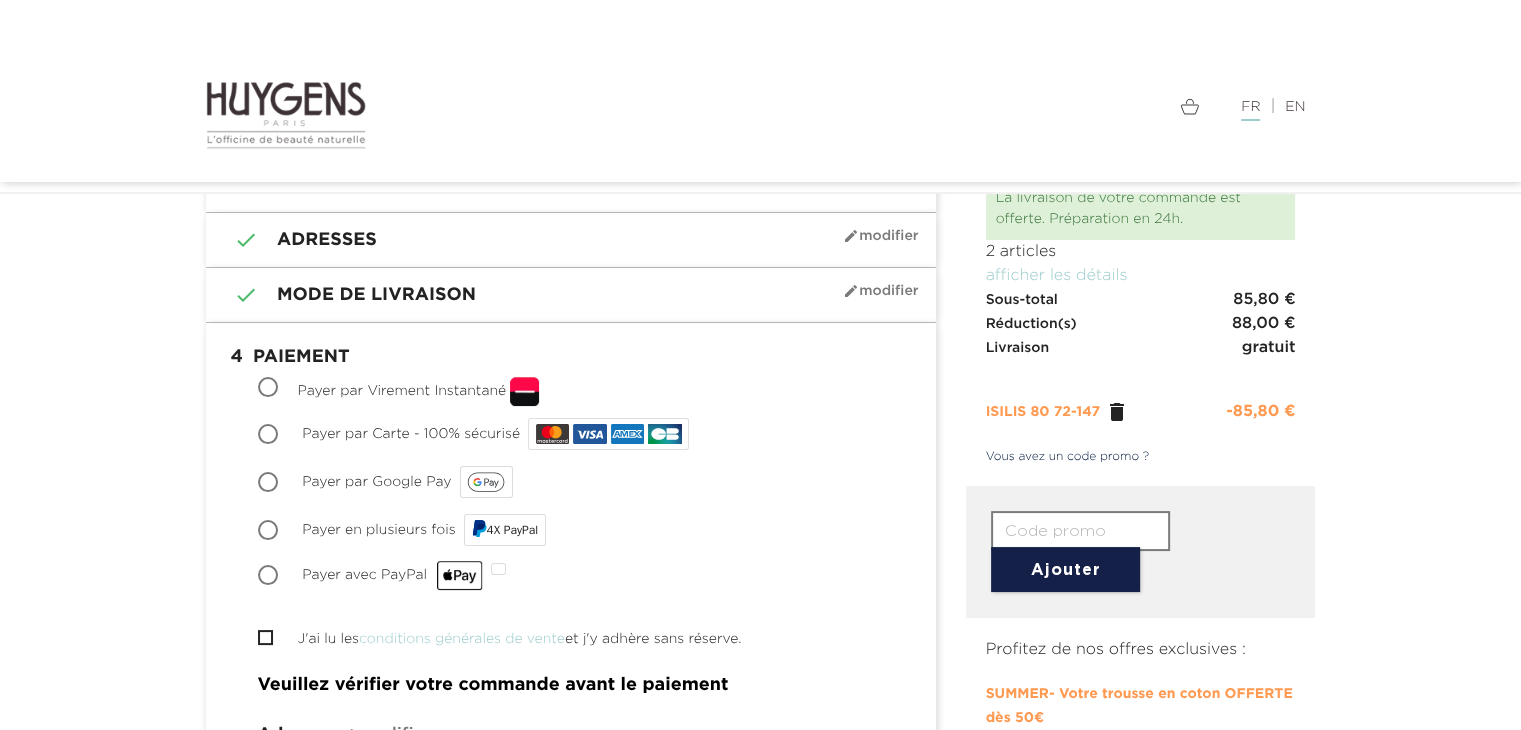radio on "true" 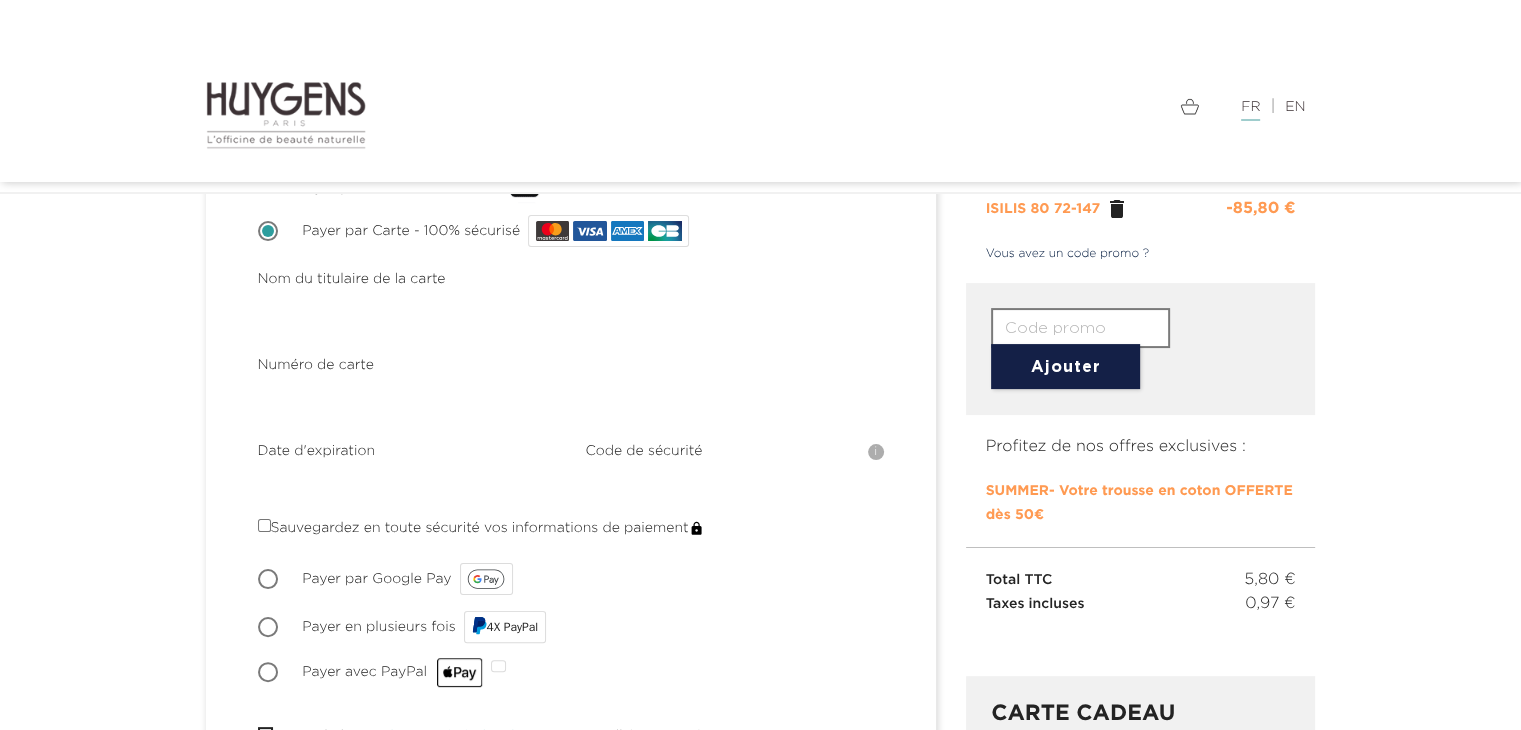 scroll, scrollTop: 325, scrollLeft: 0, axis: vertical 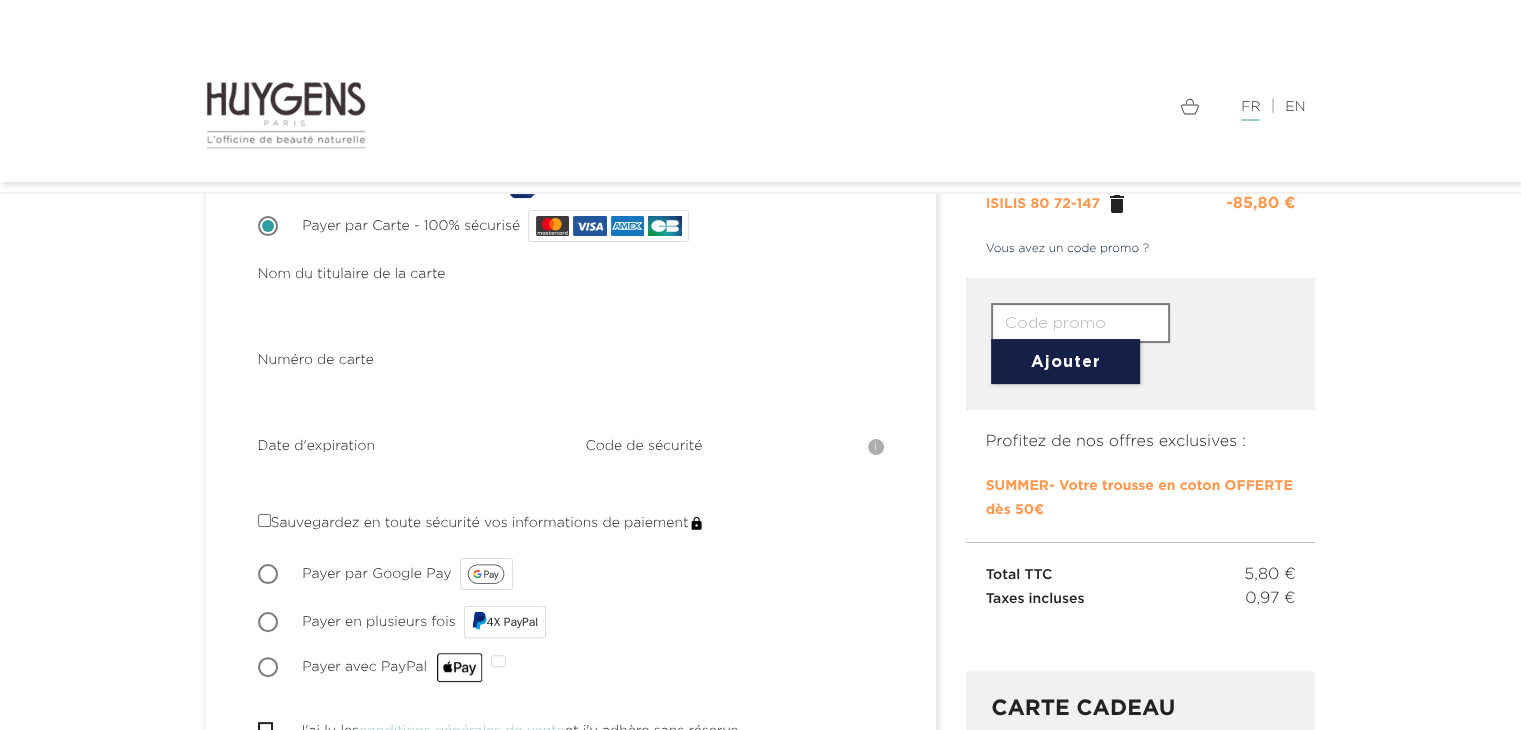 click on "
1
Informations personnelles
mode_edit  Modifier
Connecté en tant que  Victoria Kpotchie .
Ce n'est pas vous ?  Se déconnecter

2
Adresses
mode_edit  Modifier
L'adresse sélectionnée sera utilisée à la fois comme adresse personnelle (pour la facturation) et comme adresse de livraison.
Mon adresse
Victoria Kpotchie 16 grande rue 39800 POLIGNY France 0787577923
 Modifier
 Supprimer" at bounding box center [760, 947] 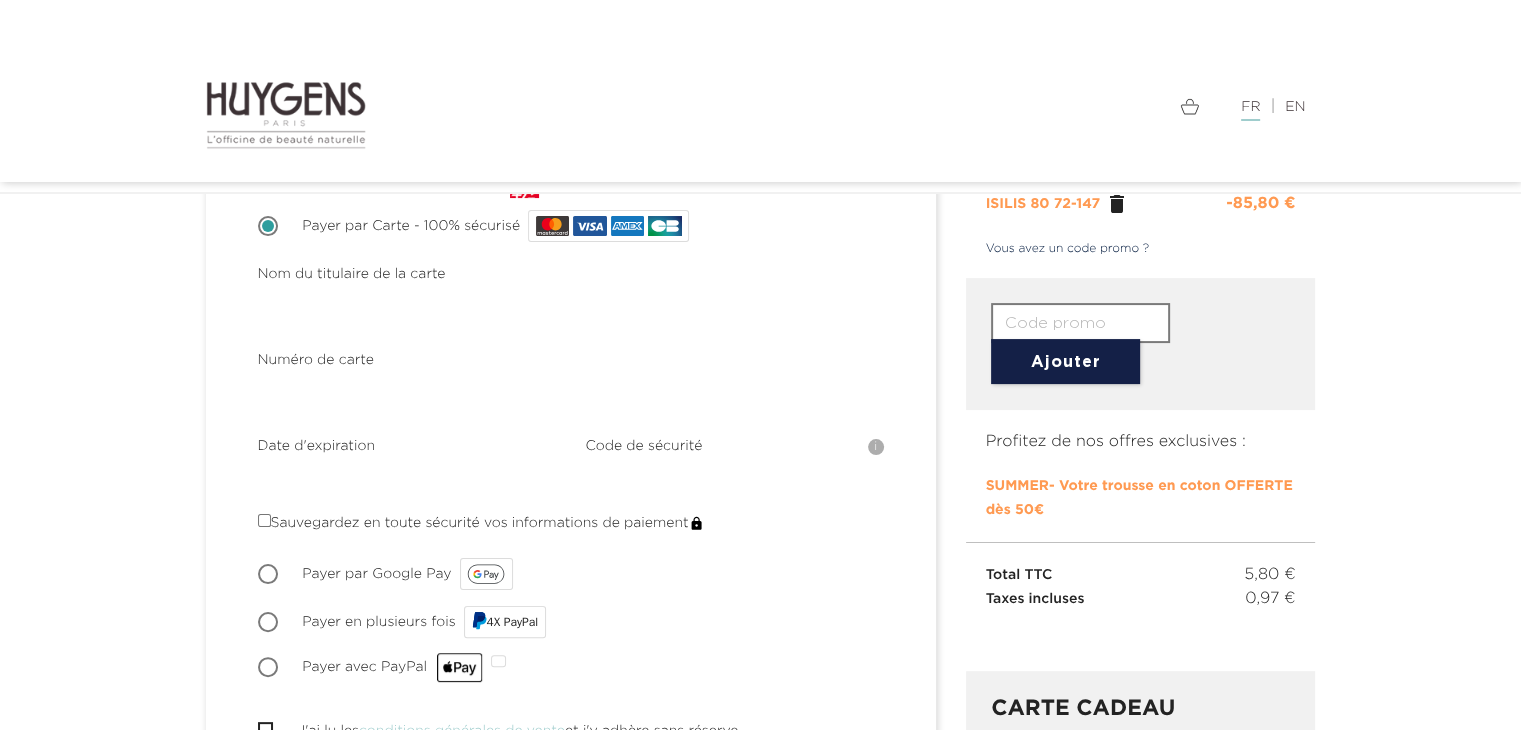 click on "
1
Informations personnelles
mode_edit  Modifier
Connecté en tant que  Victoria Kpotchie .
Ce n'est pas vous ?  Se déconnecter

2
Adresses
mode_edit  Modifier
L'adresse sélectionnée sera utilisée à la fois comme adresse personnelle (pour la facturation) et comme adresse de livraison.
Mon adresse
Victoria Kpotchie 16 grande rue 39800 POLIGNY France 0787577923
 Modifier
 Supprimer" at bounding box center (760, 947) 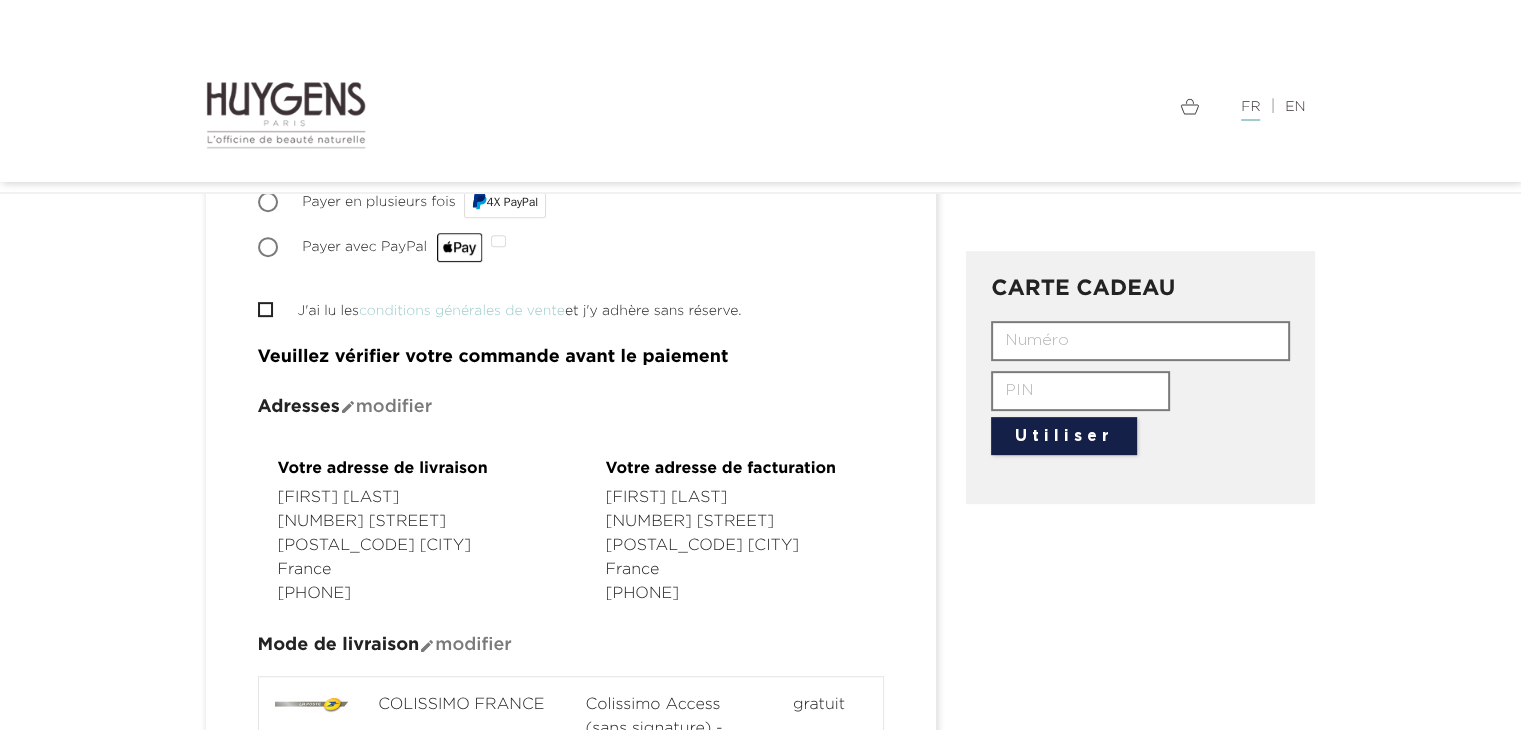 scroll, scrollTop: 746, scrollLeft: 0, axis: vertical 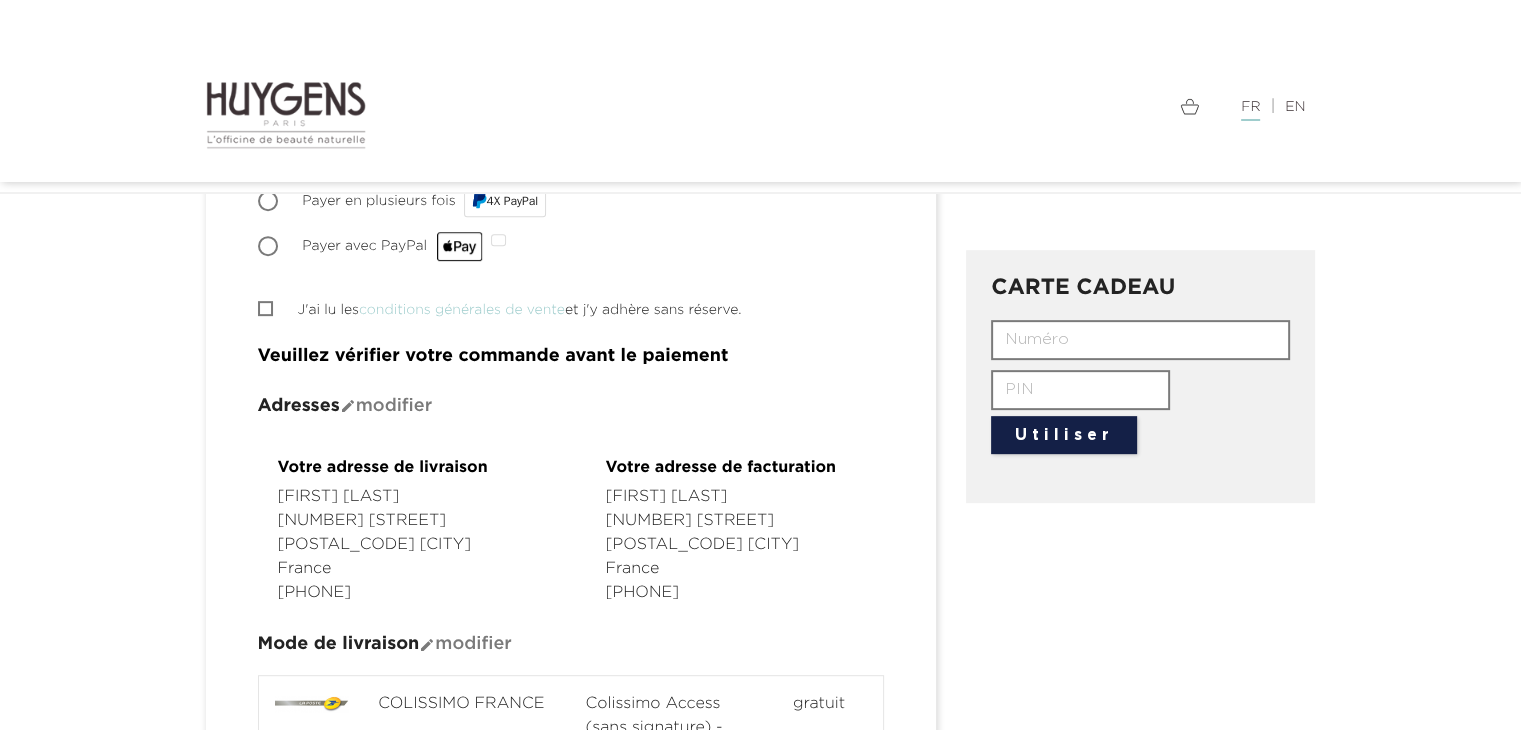 click on "J'ai lu les  conditions générales de vente  et j'y adhère sans réserve." at bounding box center [264, 308] 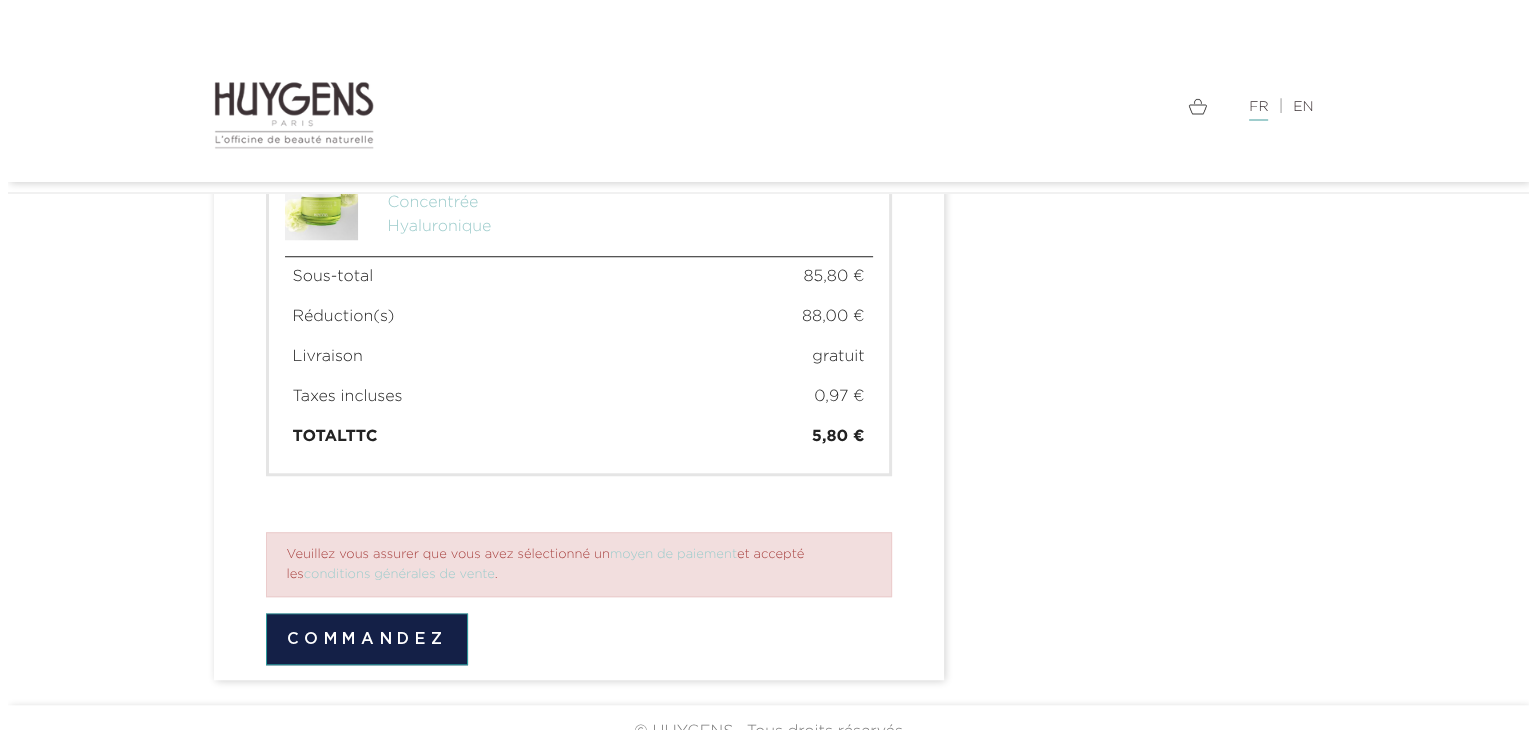 scroll, scrollTop: 1584, scrollLeft: 0, axis: vertical 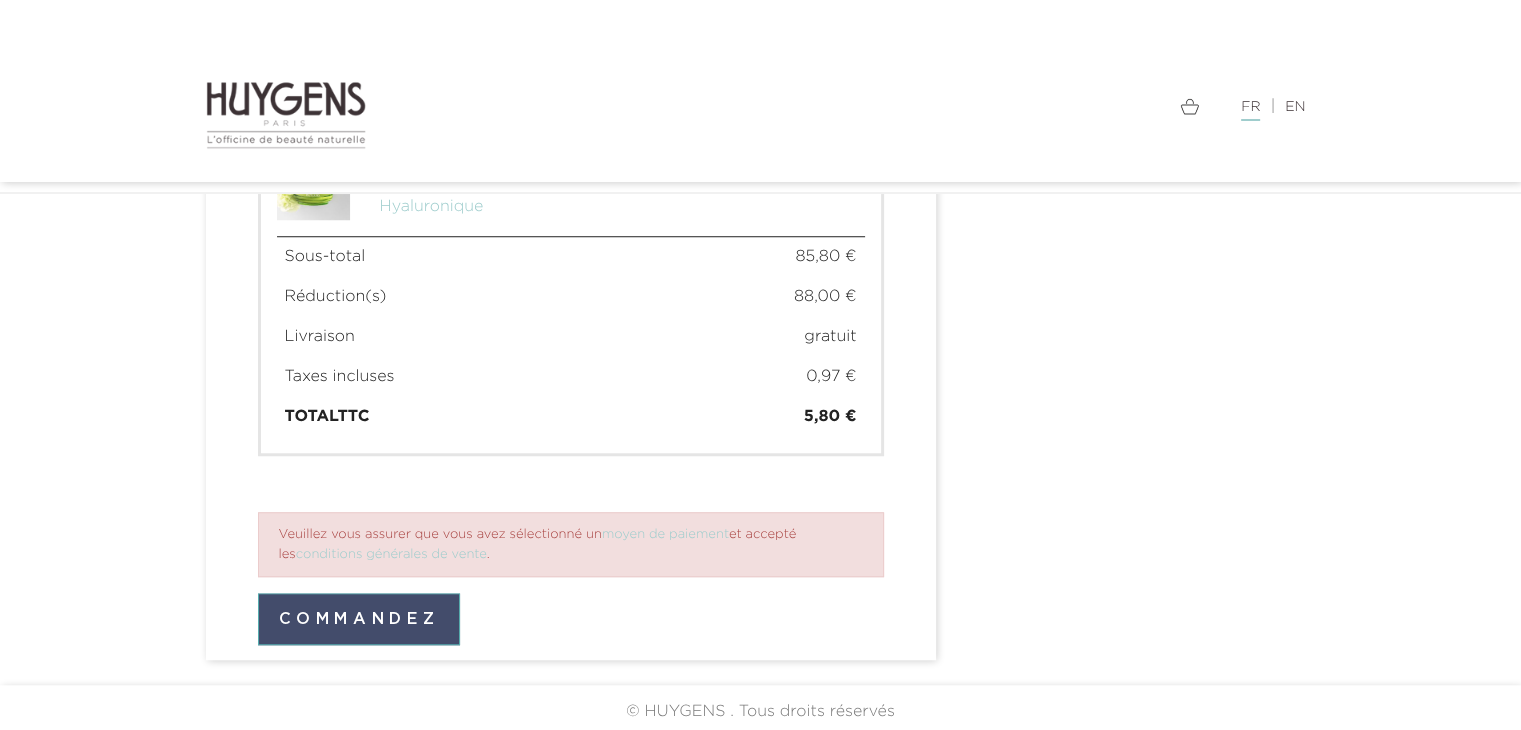 click on "Commandez" at bounding box center (359, 619) 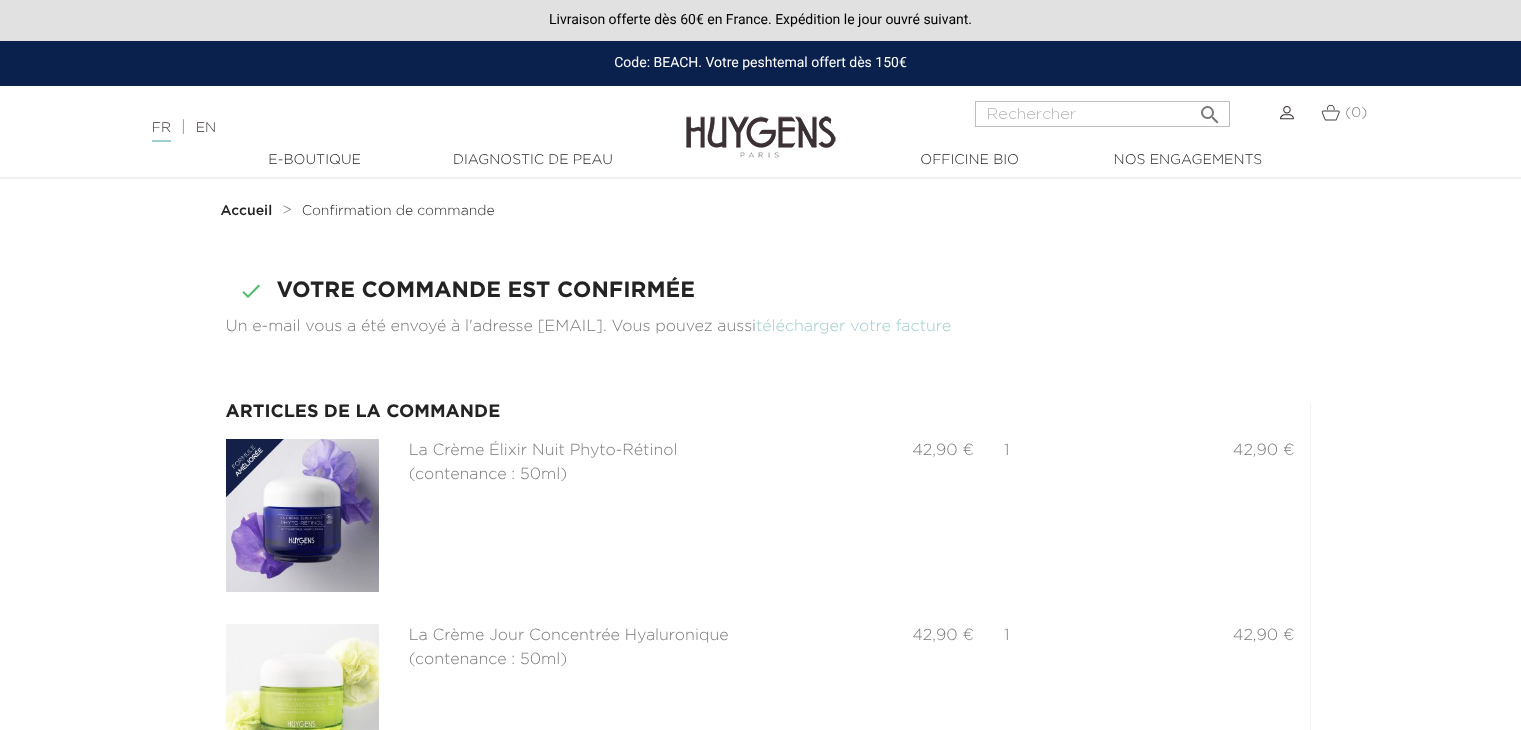 scroll, scrollTop: 0, scrollLeft: 0, axis: both 